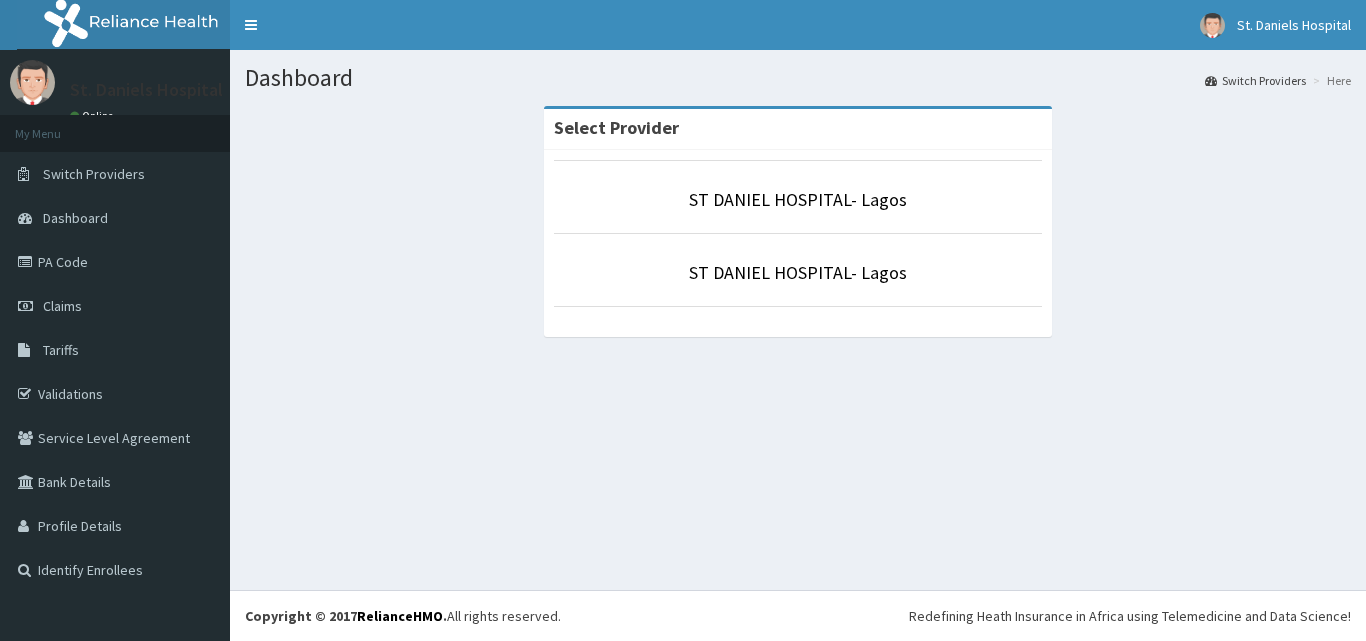 scroll, scrollTop: 0, scrollLeft: 0, axis: both 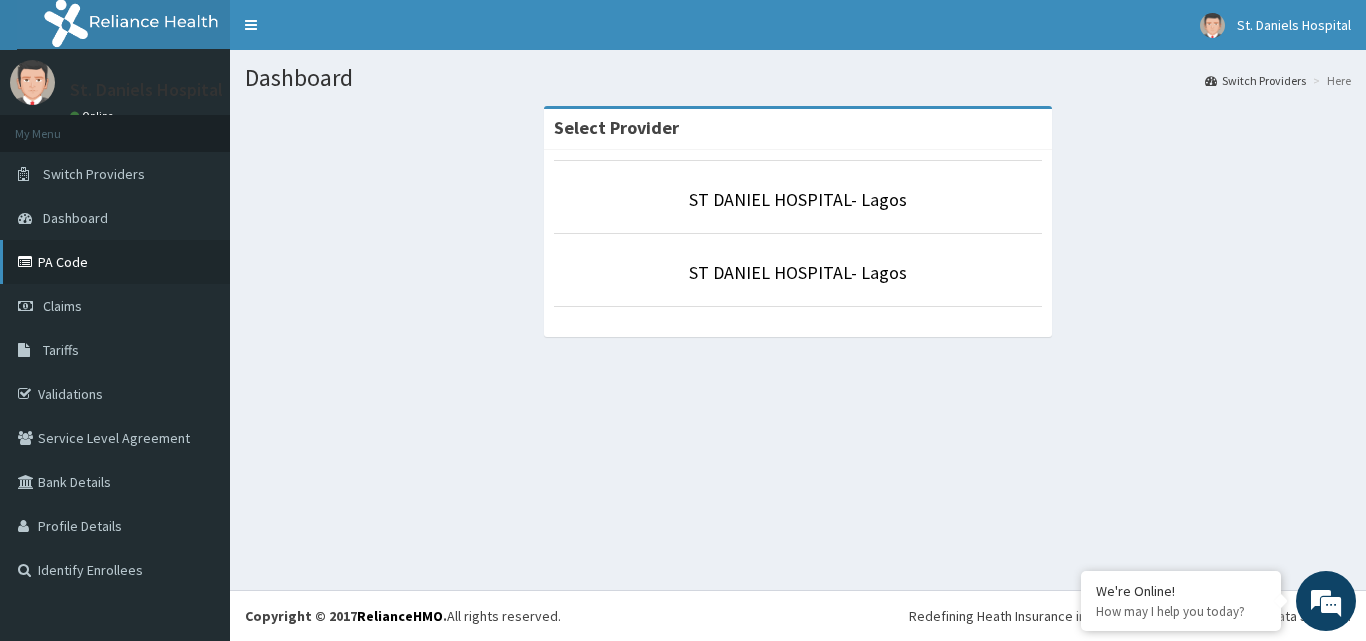 click on "PA Code" at bounding box center (115, 262) 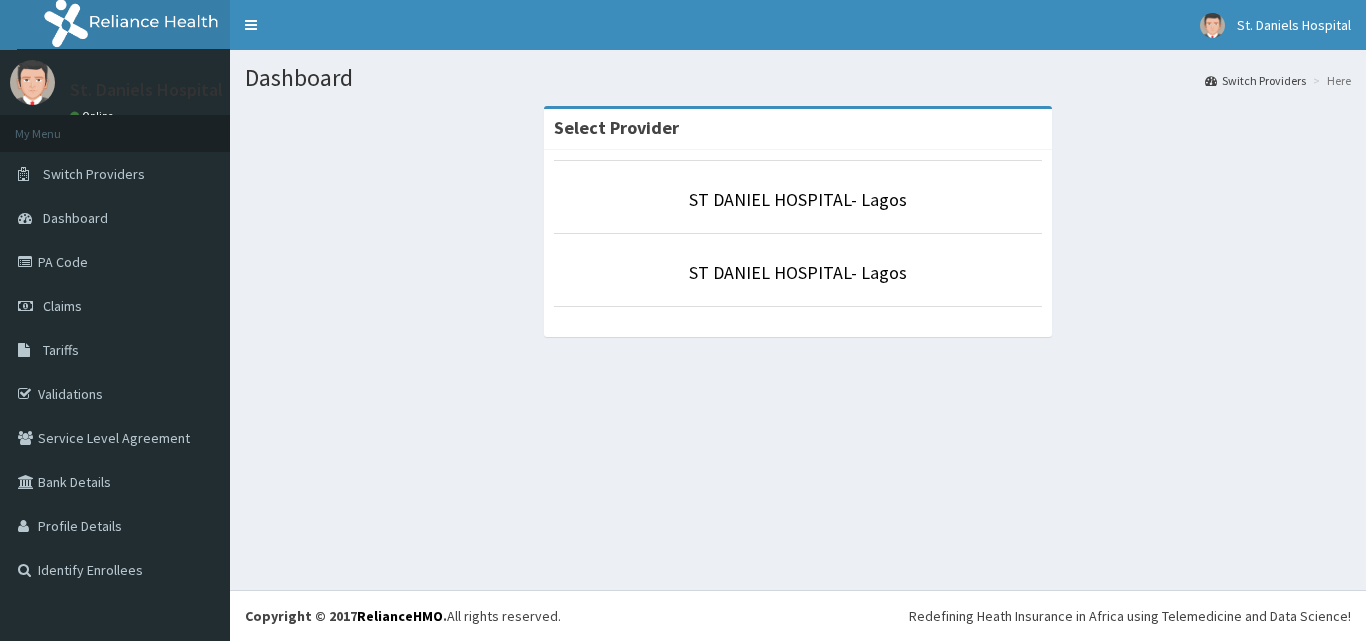scroll, scrollTop: 0, scrollLeft: 0, axis: both 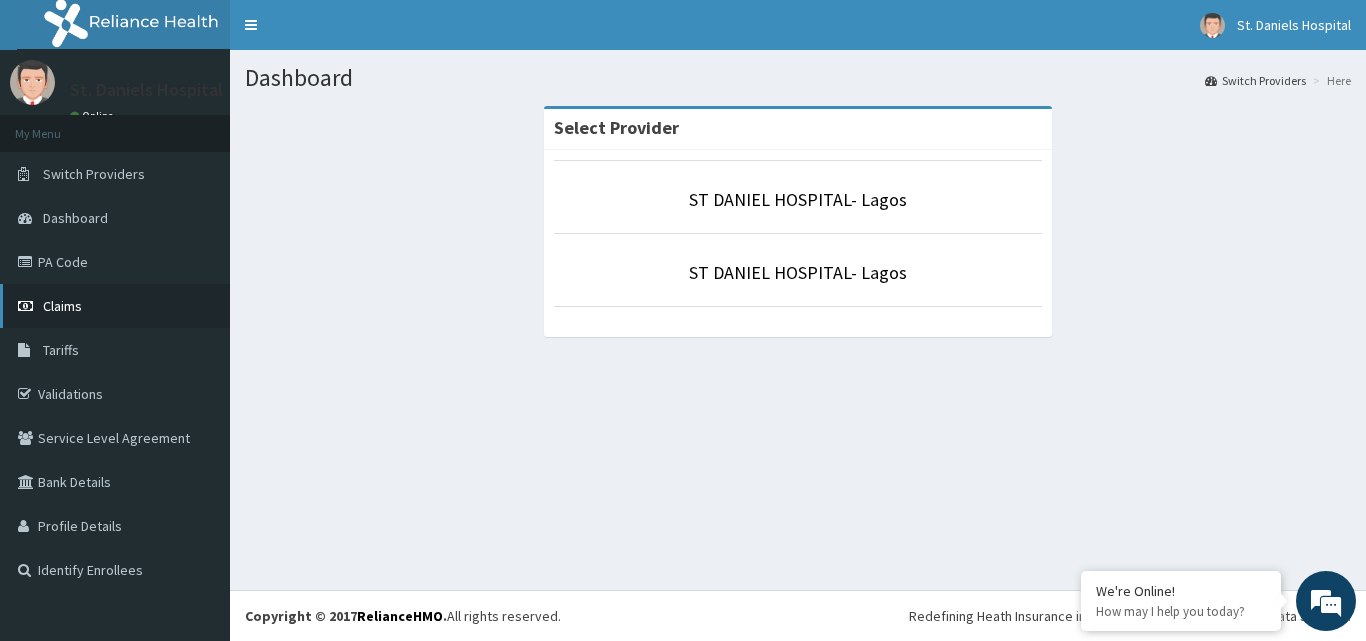 click on "Claims" at bounding box center (62, 306) 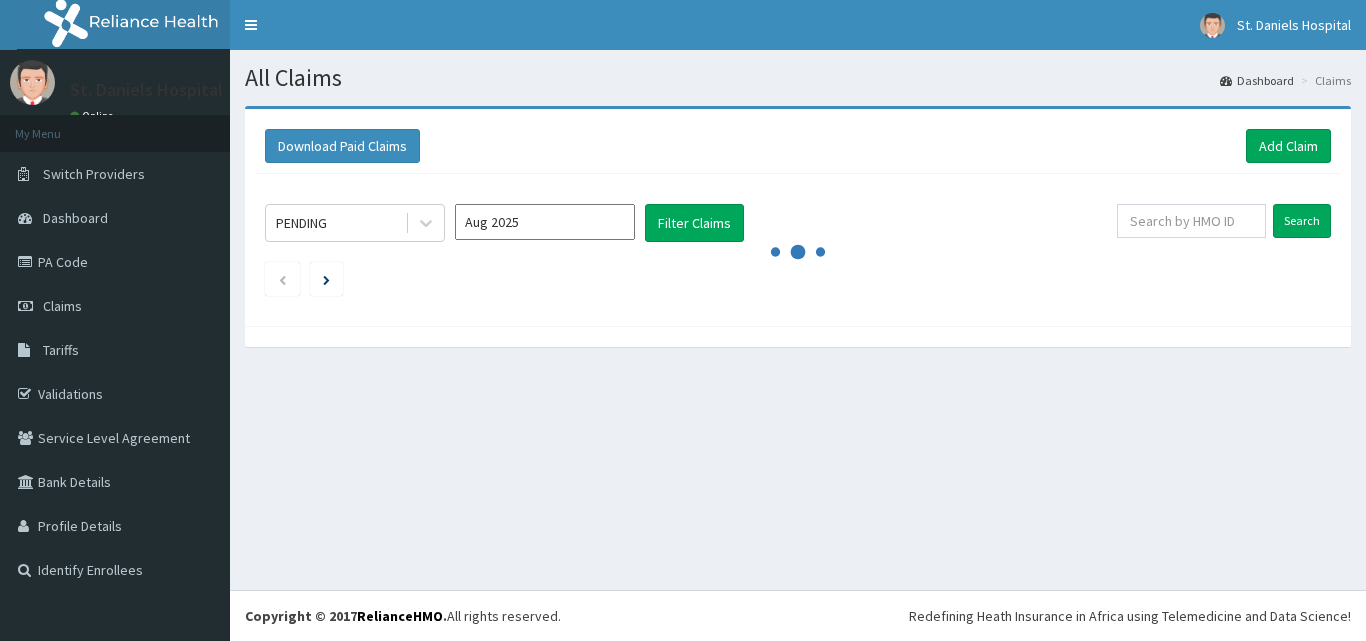 scroll, scrollTop: 0, scrollLeft: 0, axis: both 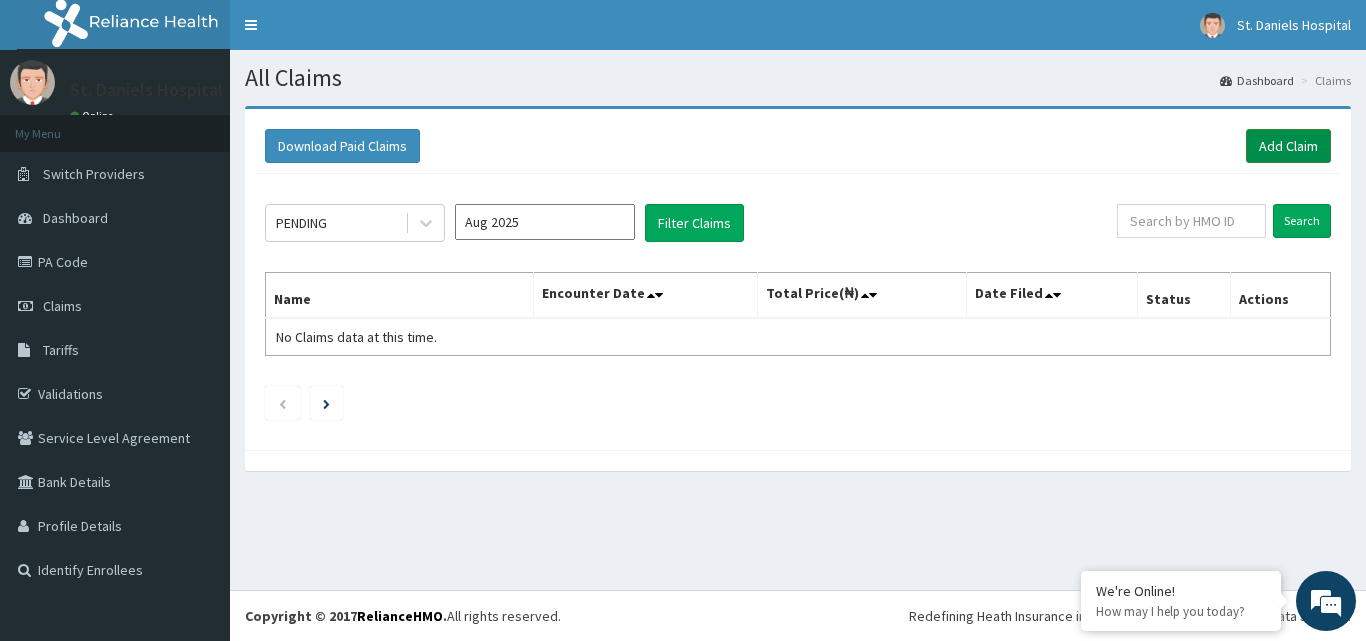 click on "Add Claim" at bounding box center [1288, 146] 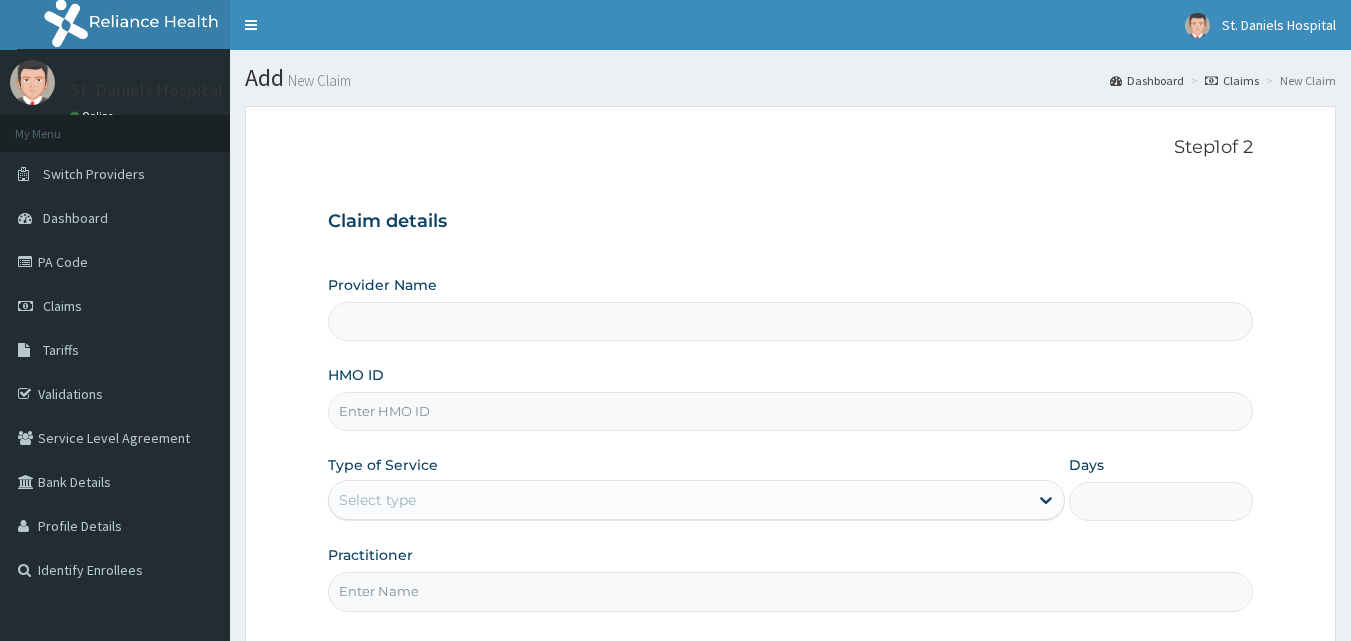 scroll, scrollTop: 0, scrollLeft: 0, axis: both 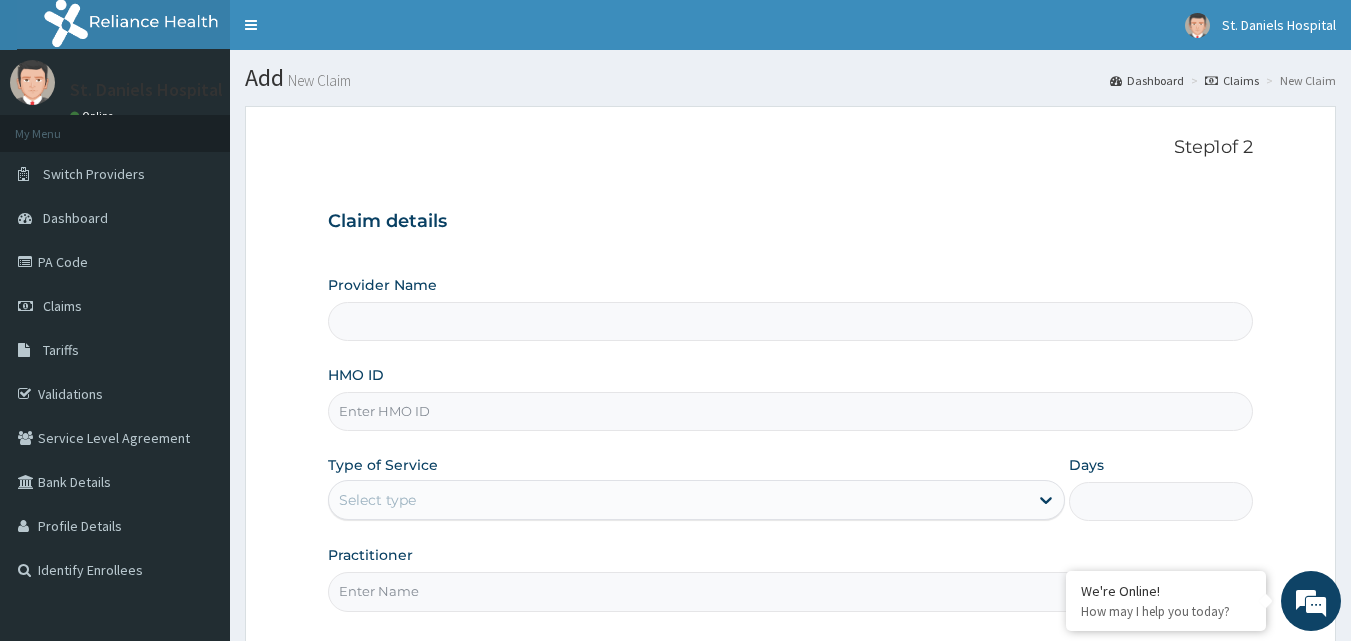 type on "ST DANIEL HOSPITAL- Lagos" 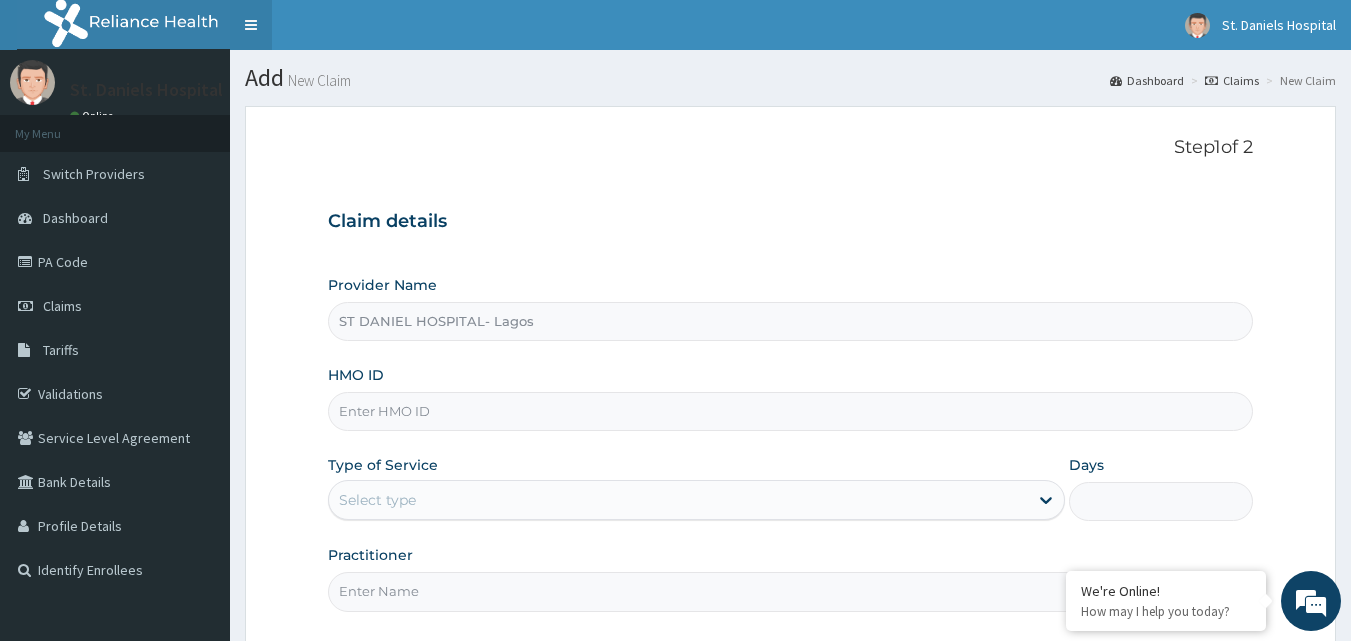 scroll, scrollTop: 0, scrollLeft: 0, axis: both 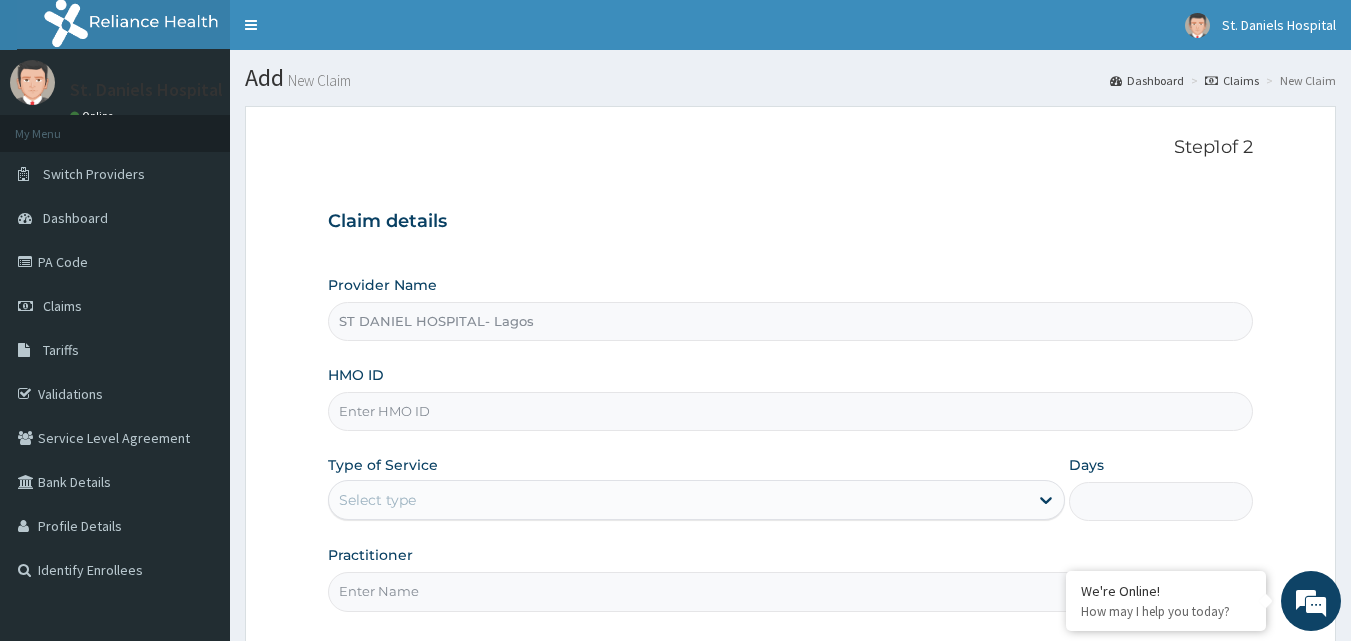 click on "HMO ID" at bounding box center (791, 411) 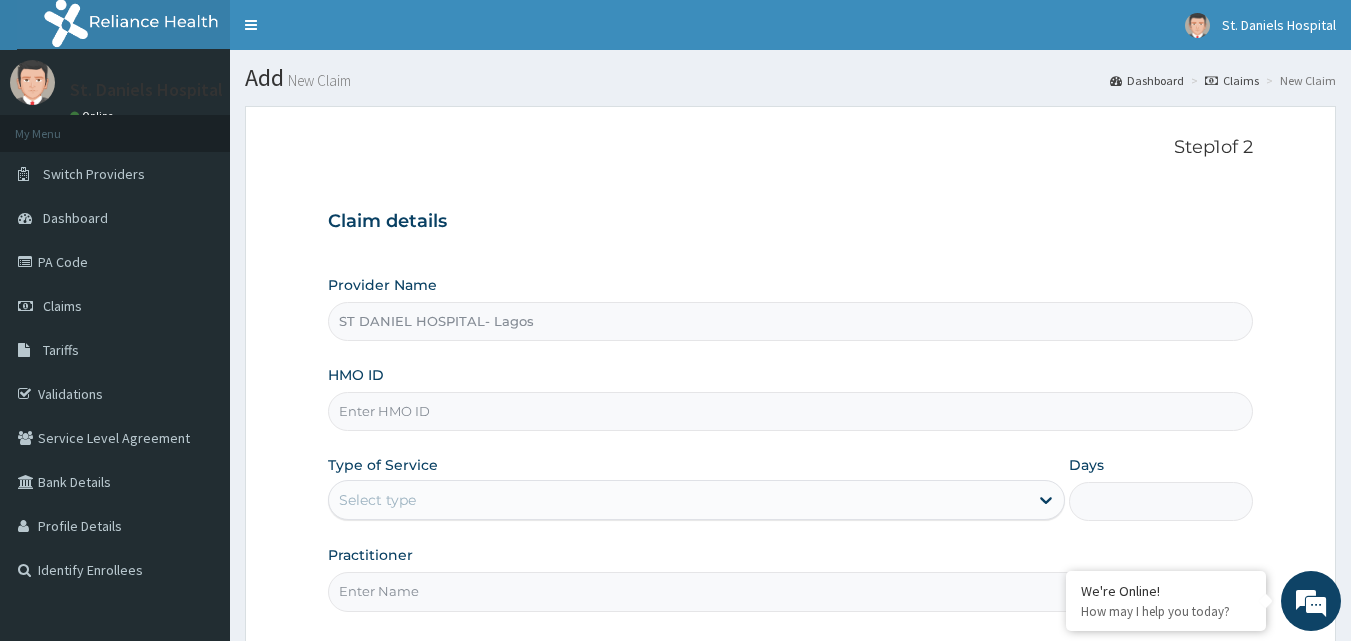 paste on "JTA/10105/A" 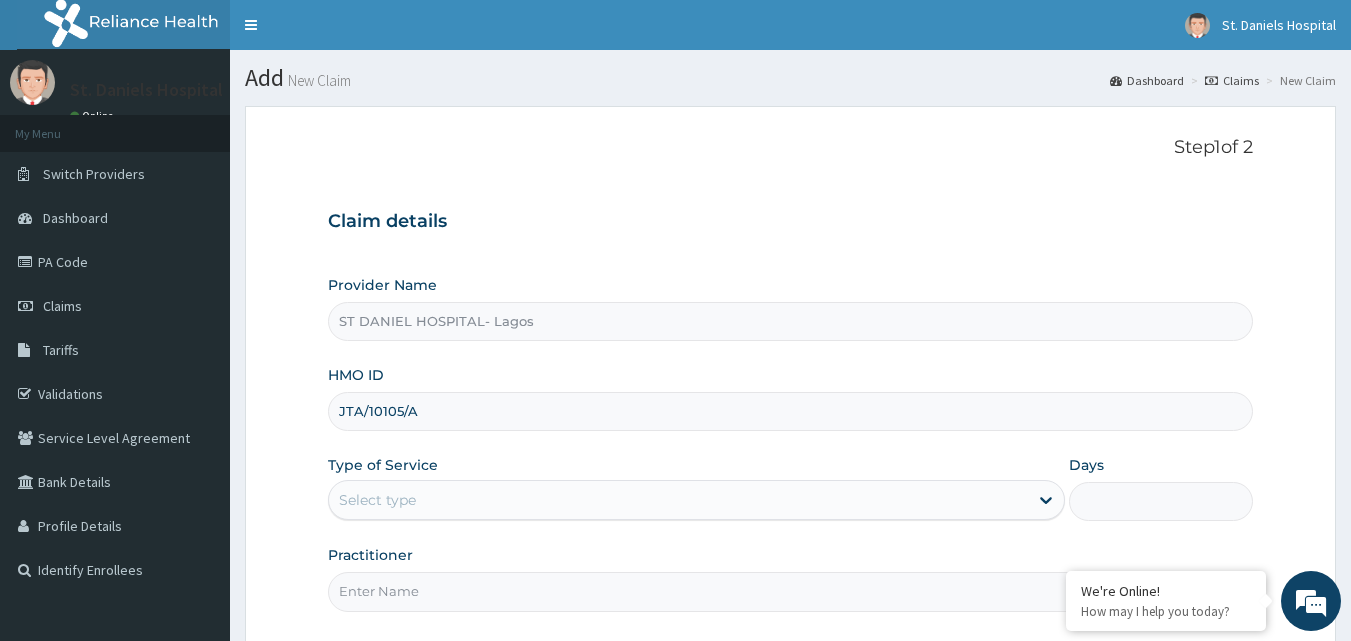 type on "JTA/10105/A" 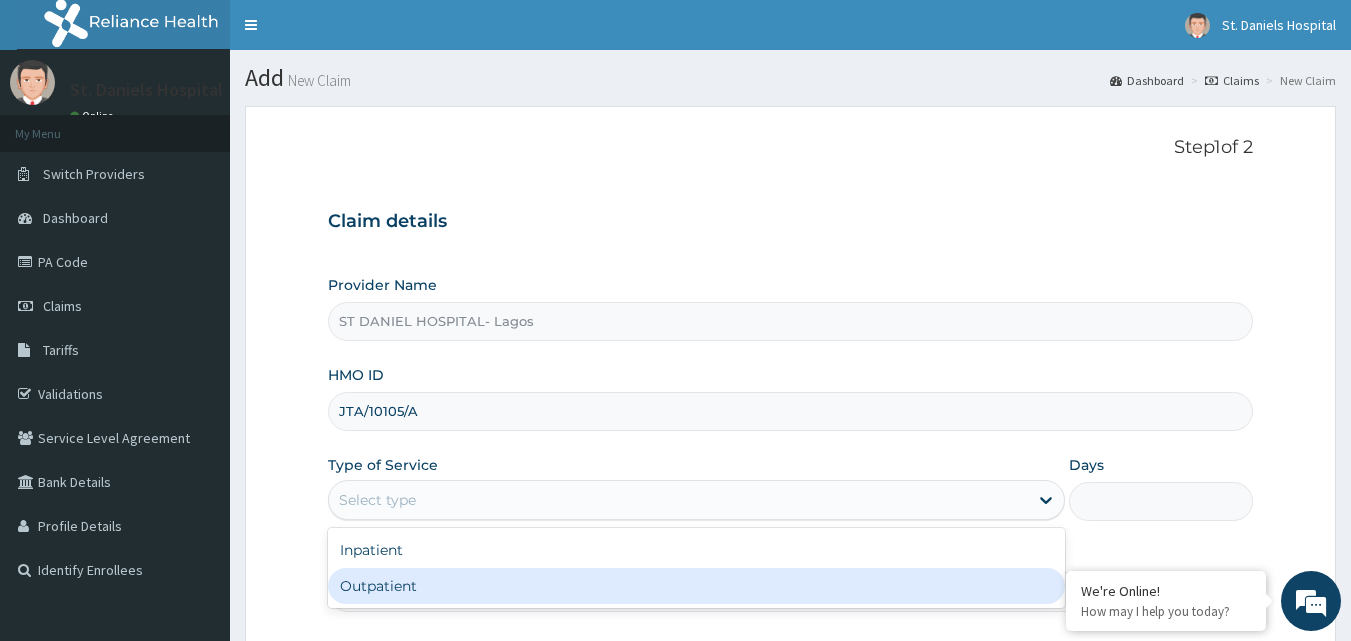 click on "Outpatient" at bounding box center (696, 586) 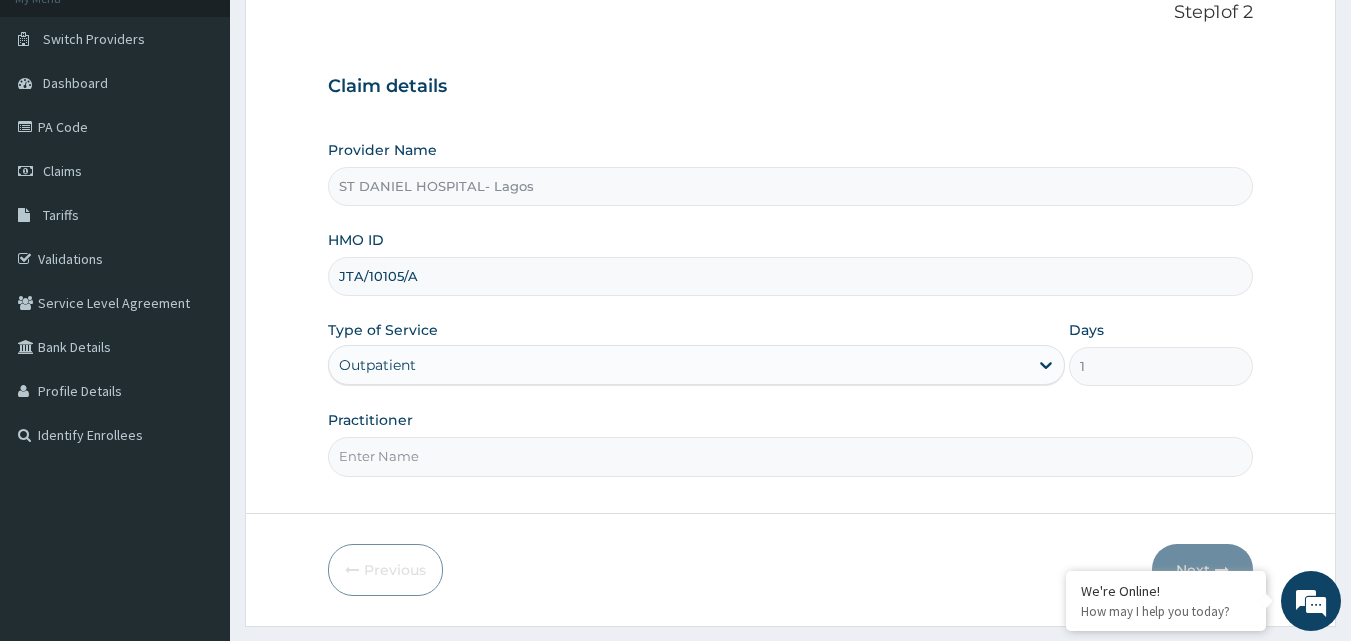 scroll, scrollTop: 160, scrollLeft: 0, axis: vertical 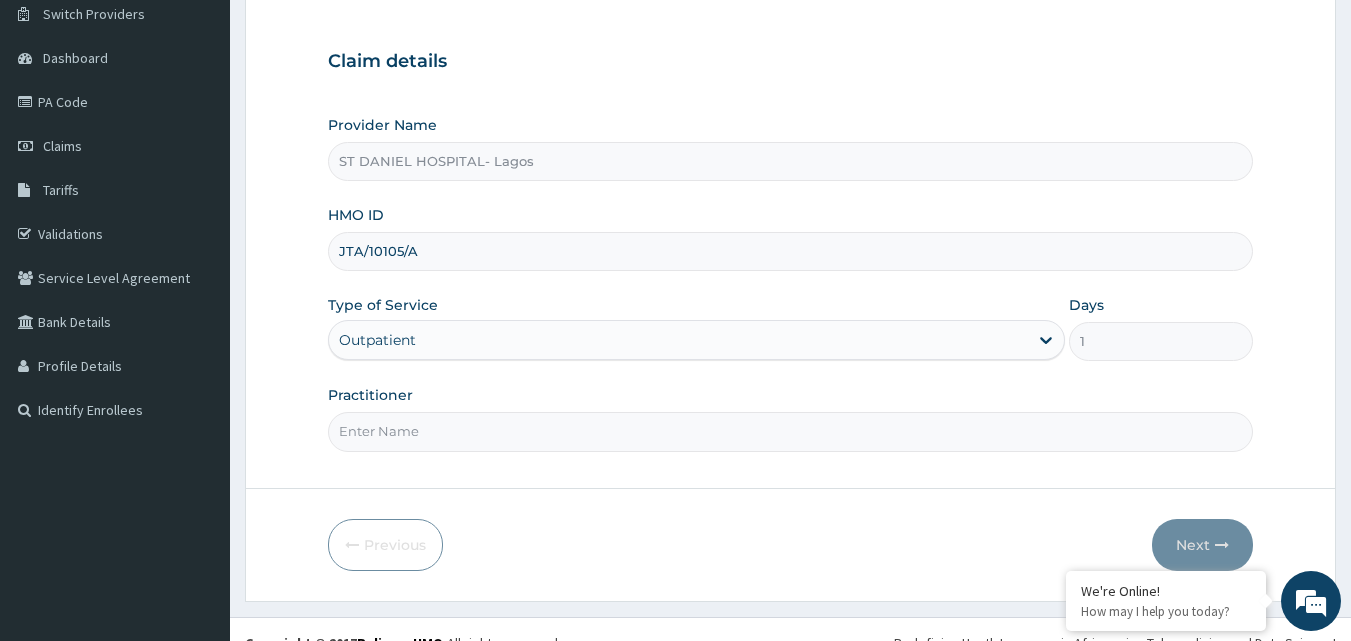 click on "Practitioner" at bounding box center (791, 431) 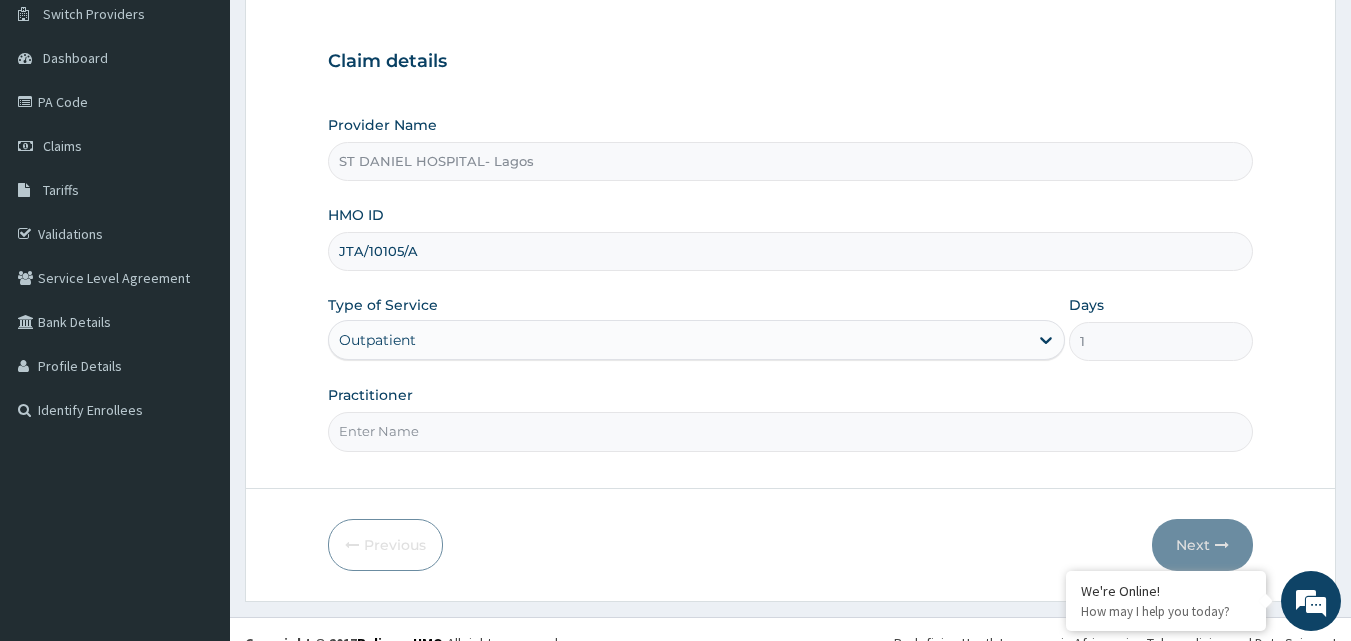 type on "CONS" 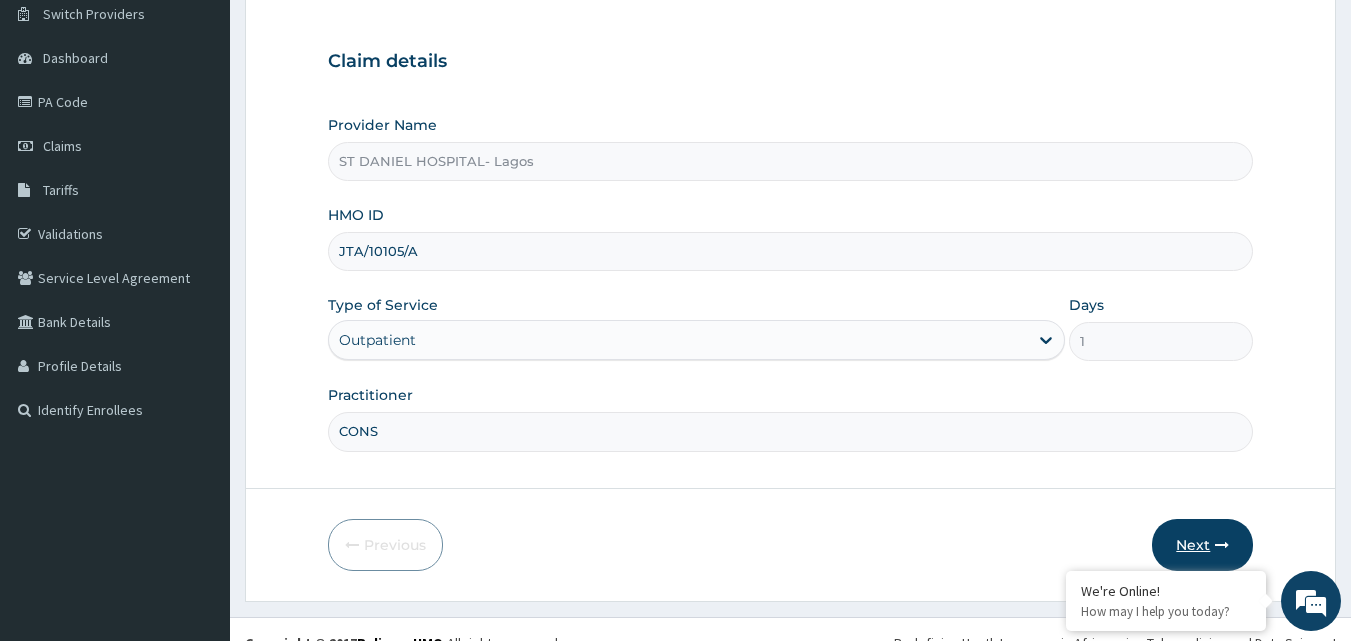 click on "Next" at bounding box center (1202, 545) 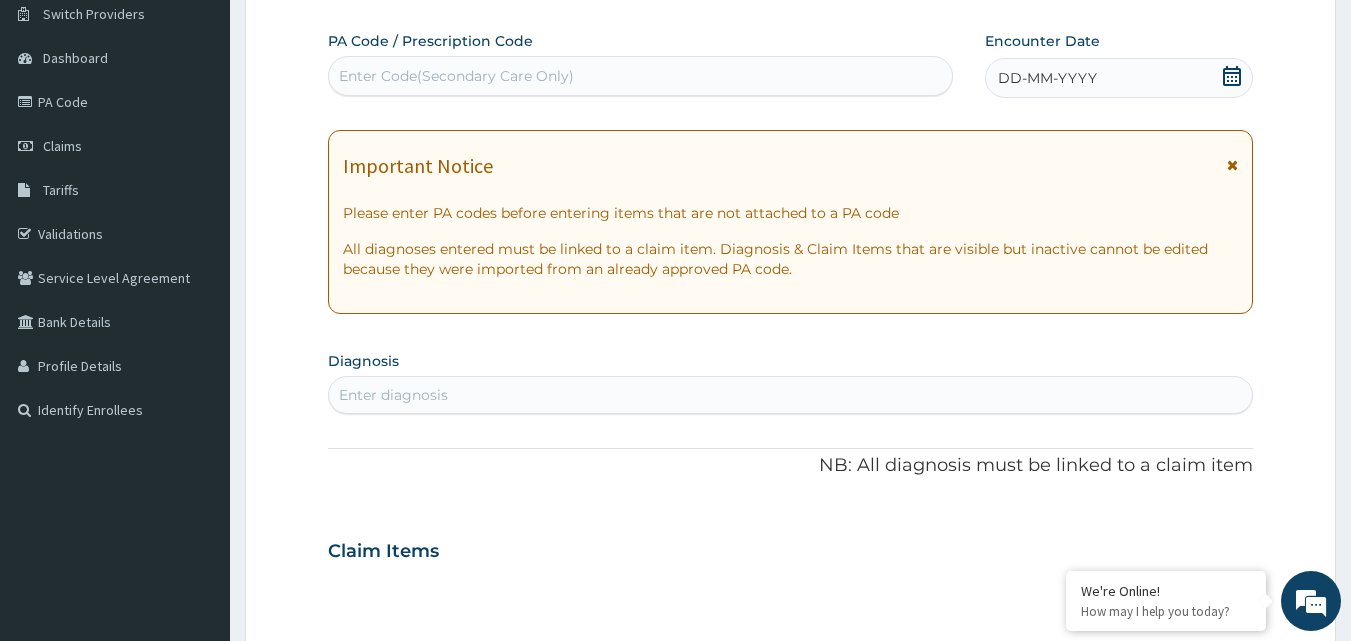 click 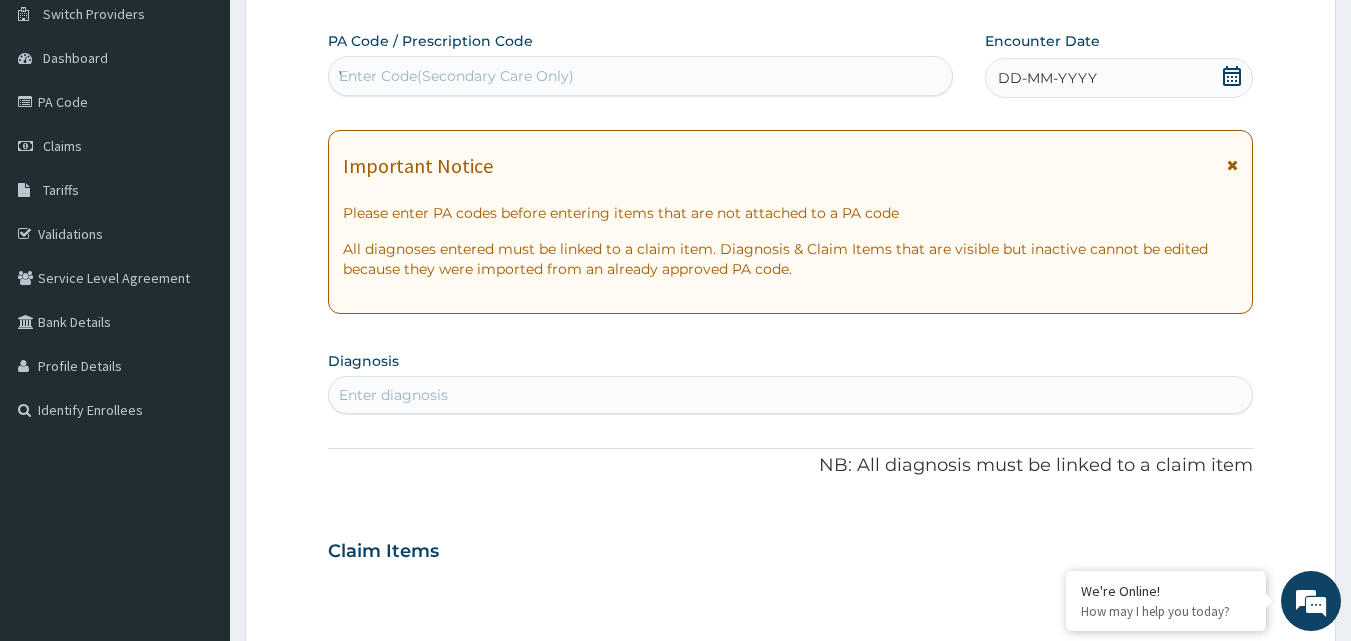click on "Enter Code(Secondary Care Only) V" at bounding box center (641, 76) 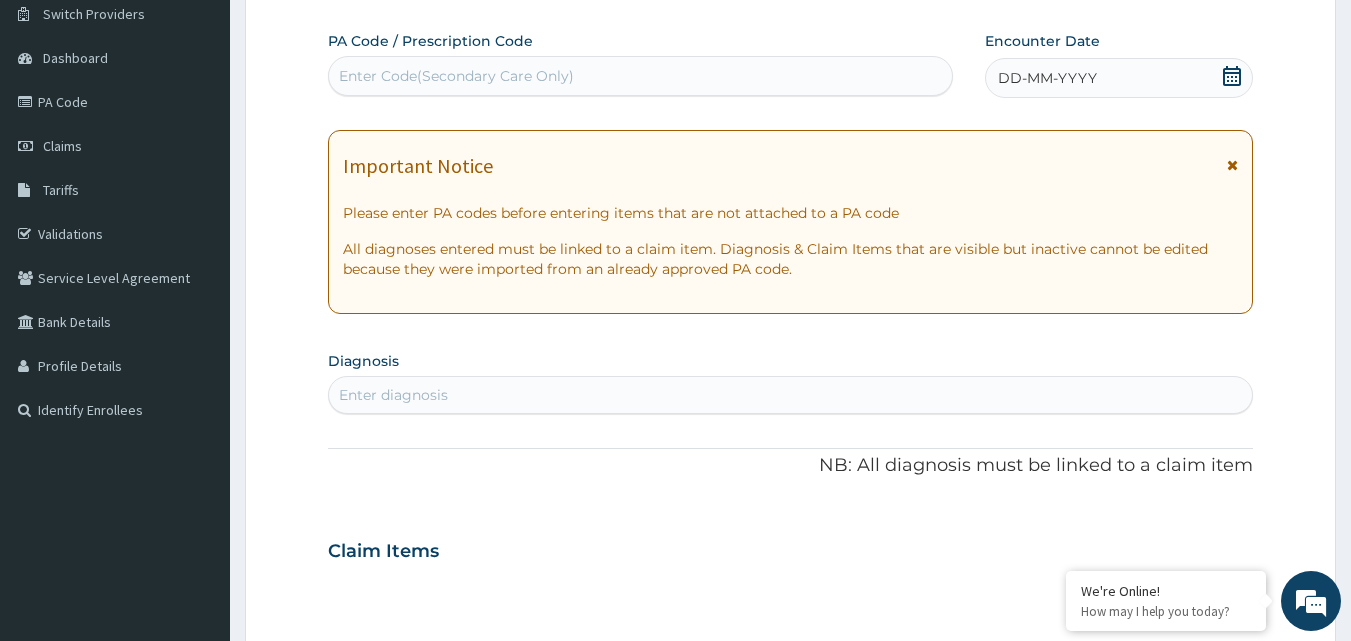 paste on "PA/0AF087" 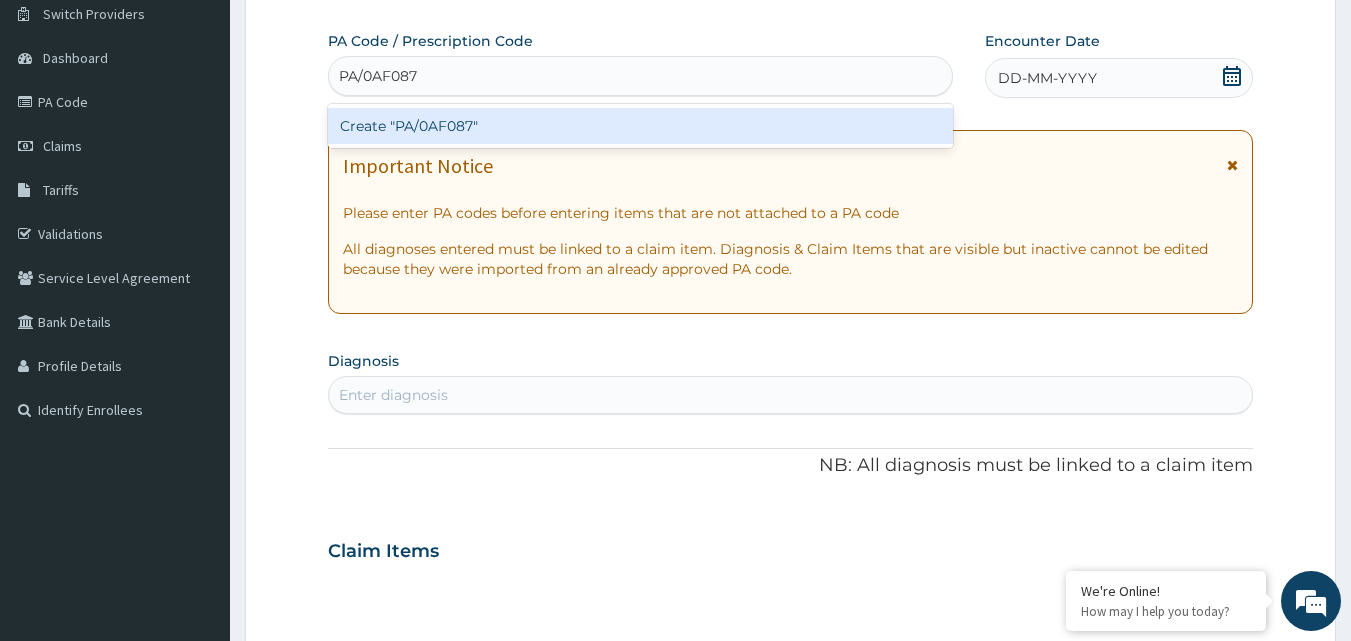 click on "Create "PA/0AF087"" at bounding box center (641, 126) 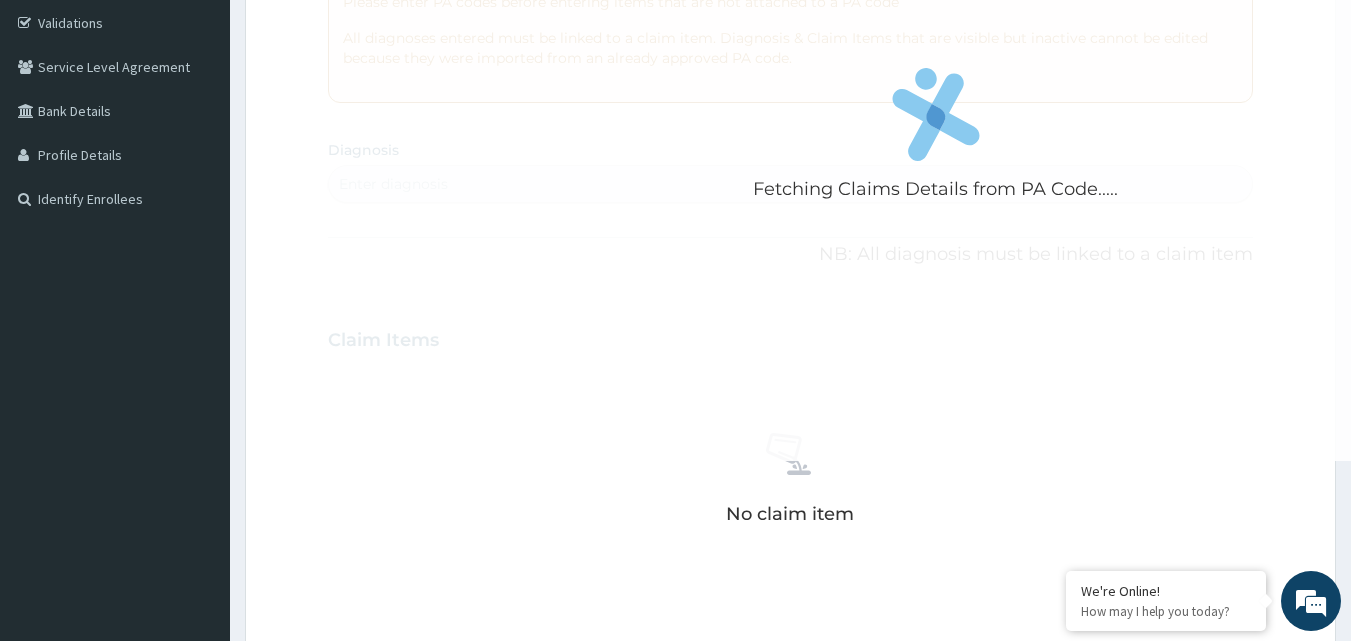 scroll, scrollTop: 374, scrollLeft: 0, axis: vertical 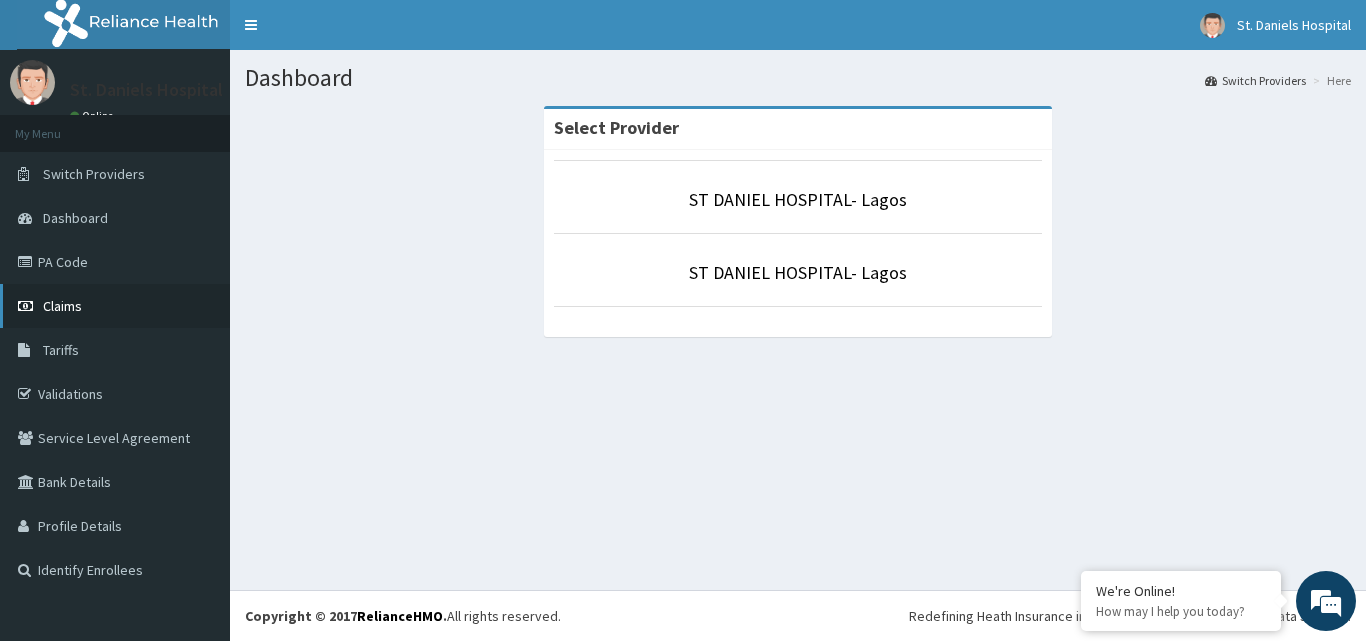 click on "Claims" at bounding box center (62, 306) 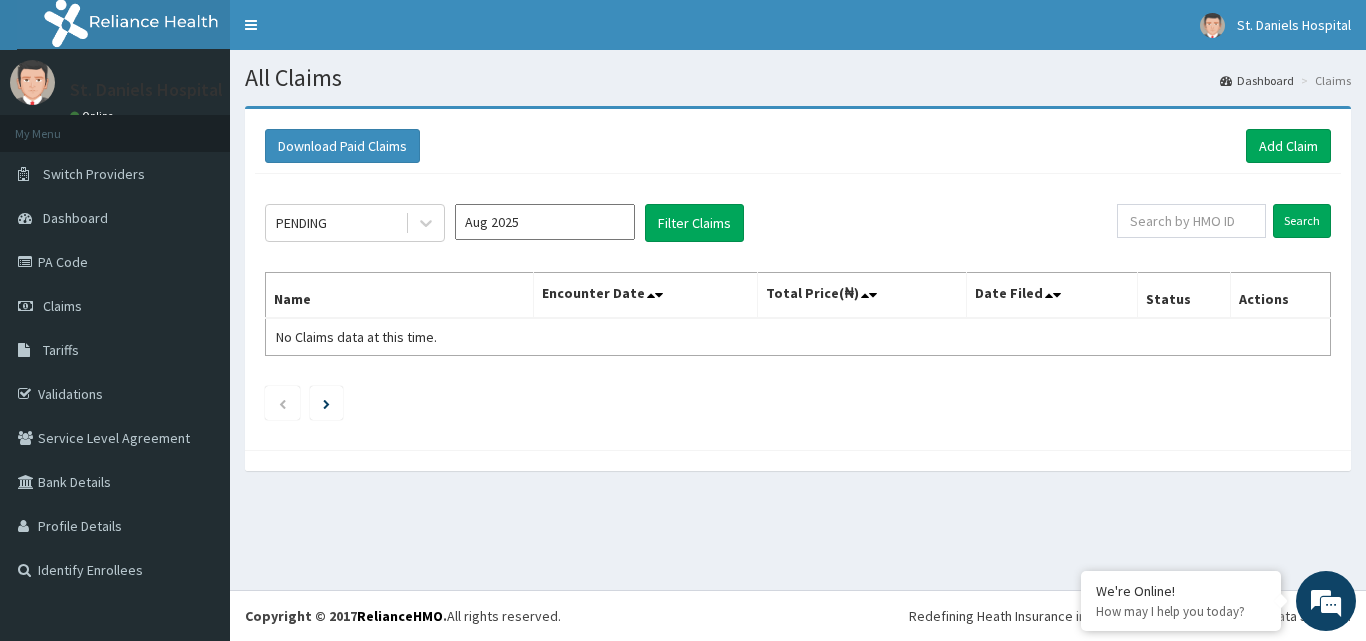 scroll, scrollTop: 0, scrollLeft: 0, axis: both 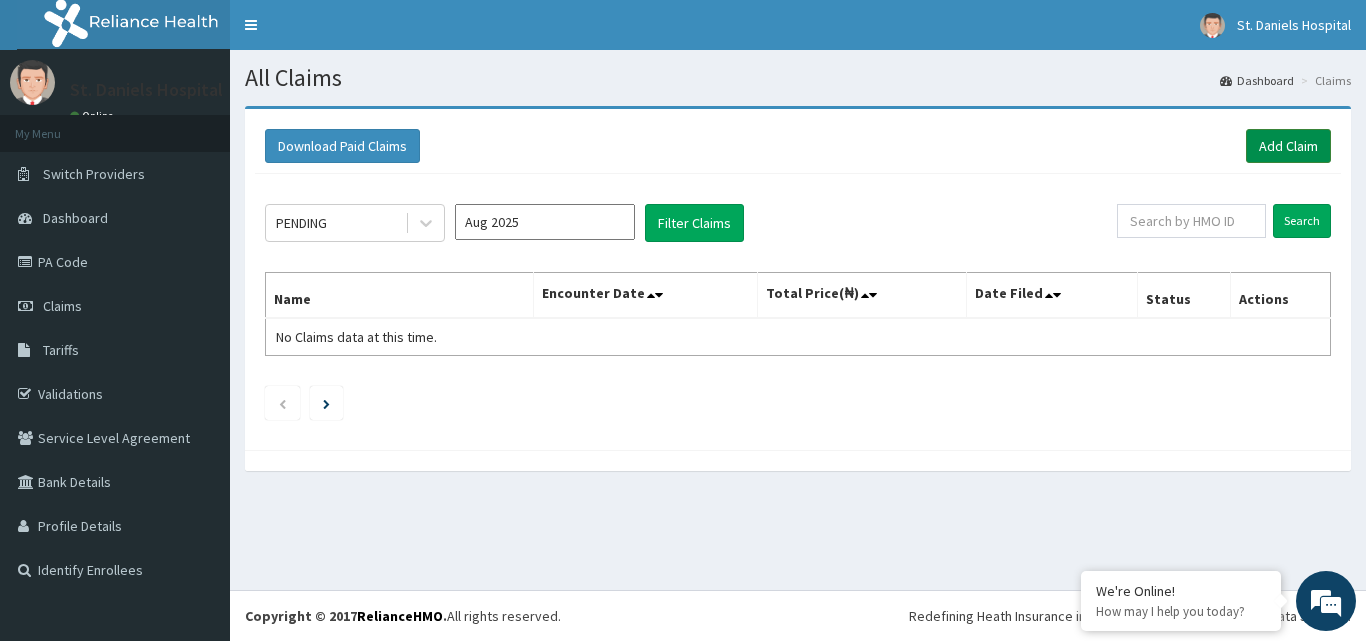 click on "Add Claim" at bounding box center (1288, 146) 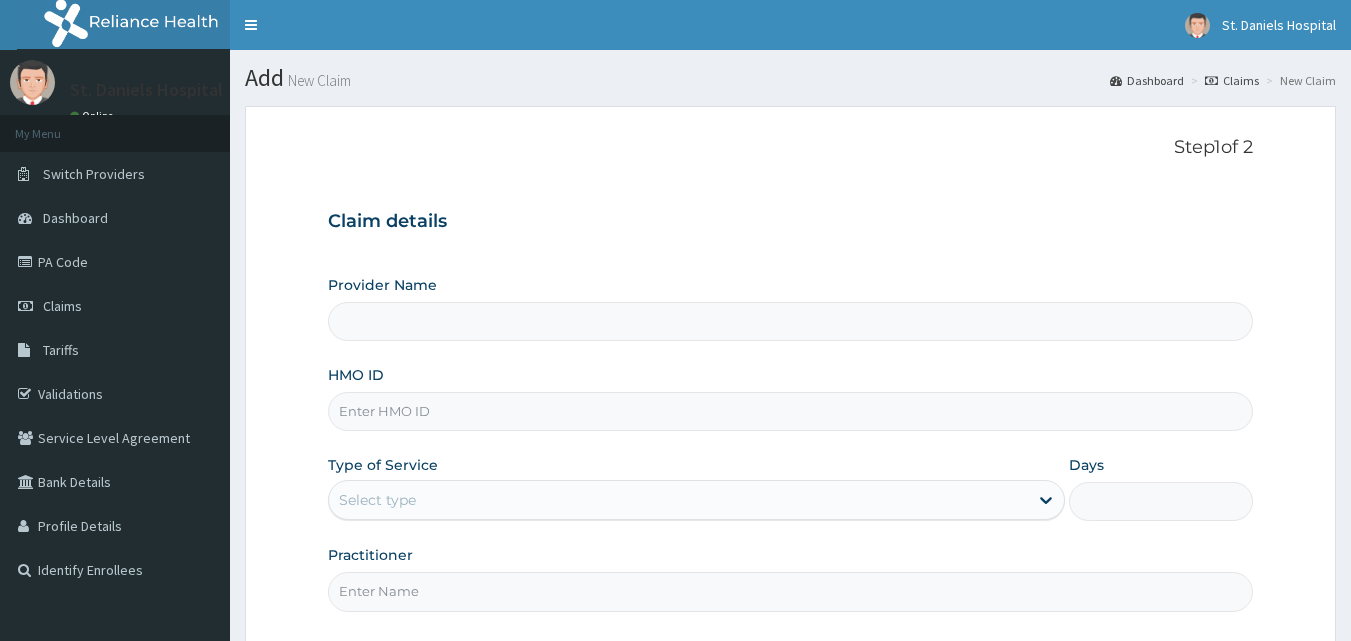 scroll, scrollTop: 0, scrollLeft: 0, axis: both 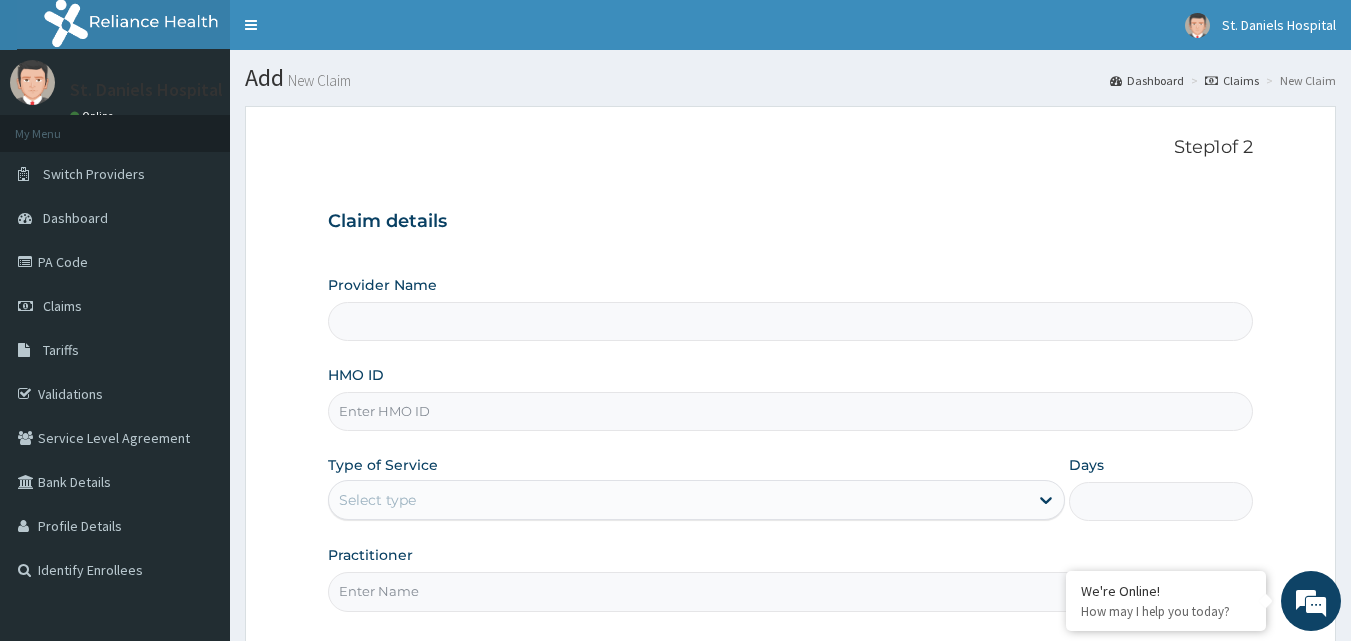 type on "ST DANIEL HOSPITAL- Lagos" 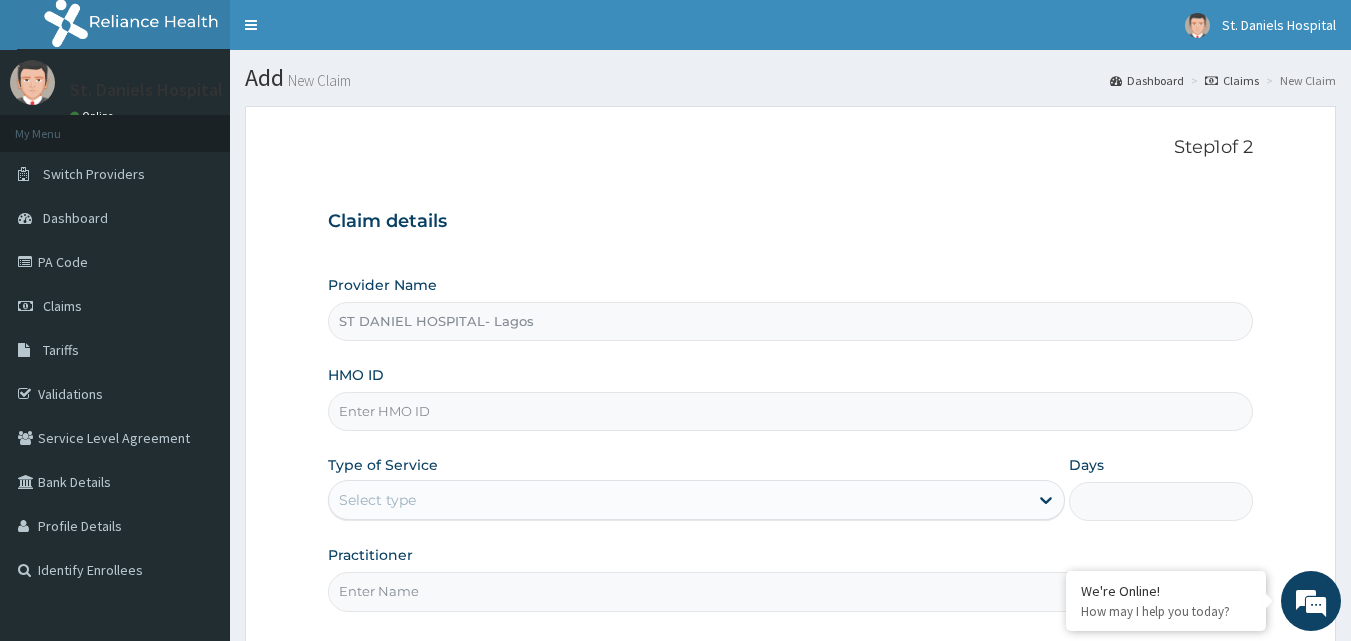 click on "HMO ID" at bounding box center [791, 411] 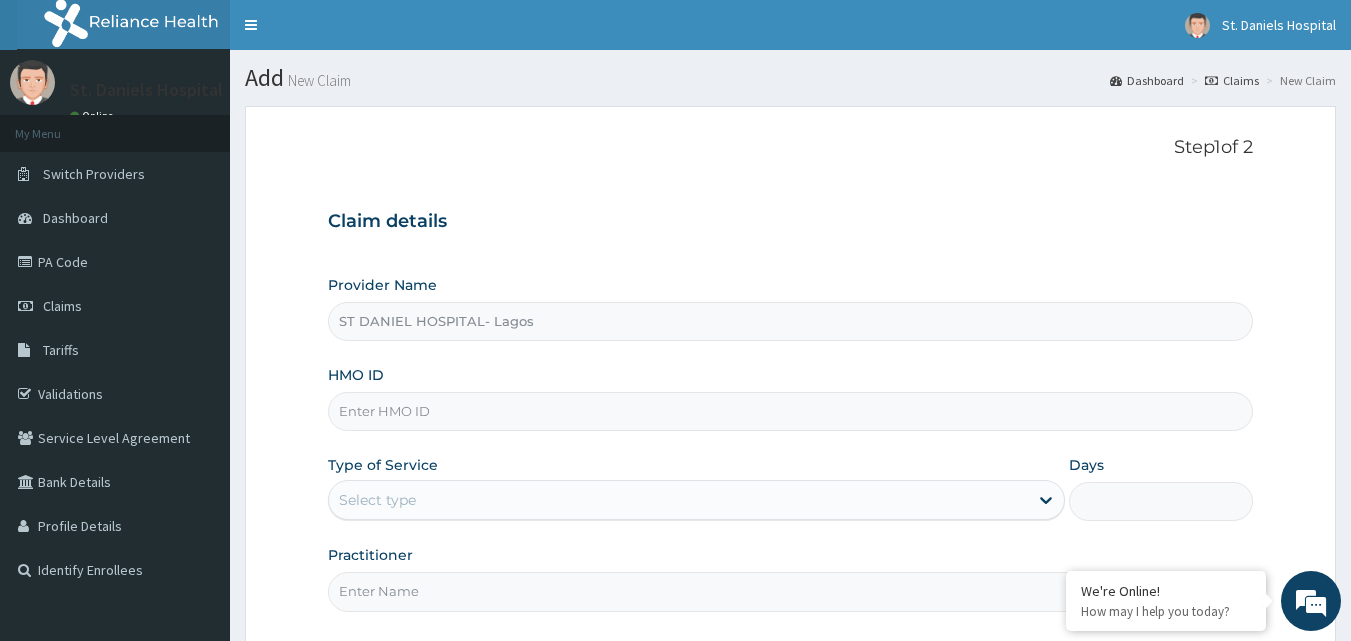 scroll, scrollTop: 0, scrollLeft: 0, axis: both 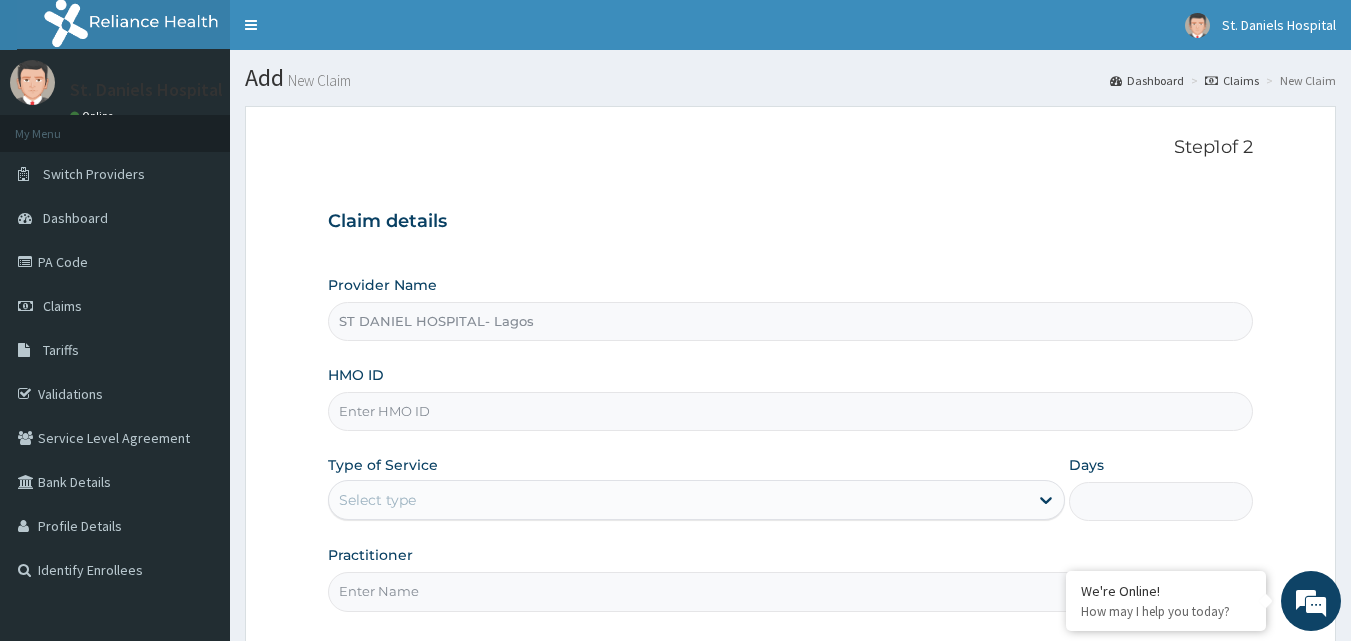 click on "HMO ID" at bounding box center [791, 411] 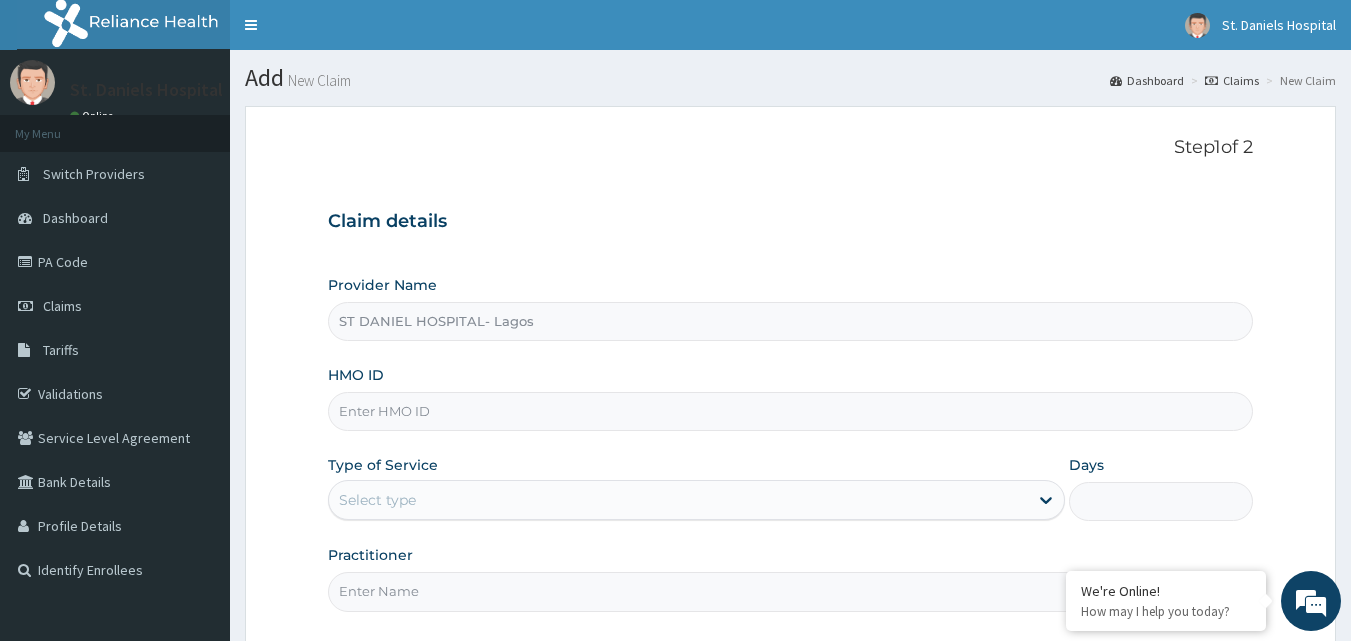paste on "JTA/10105/A" 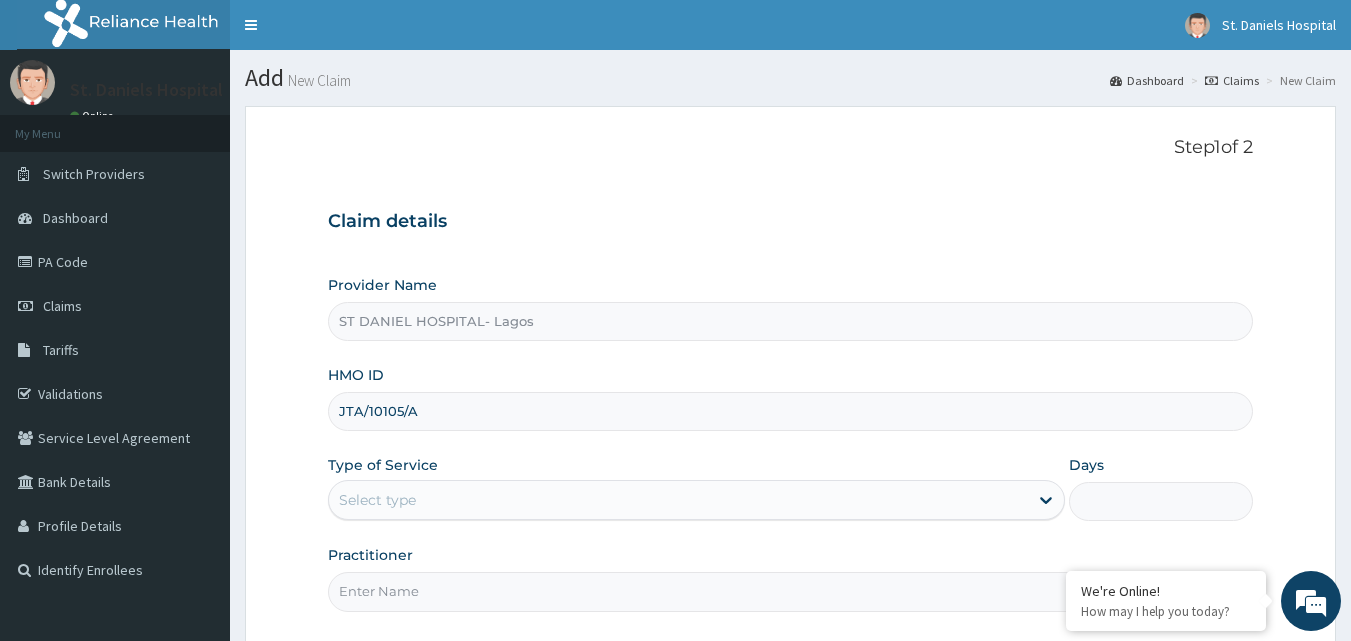 type on "JTA/10105/A" 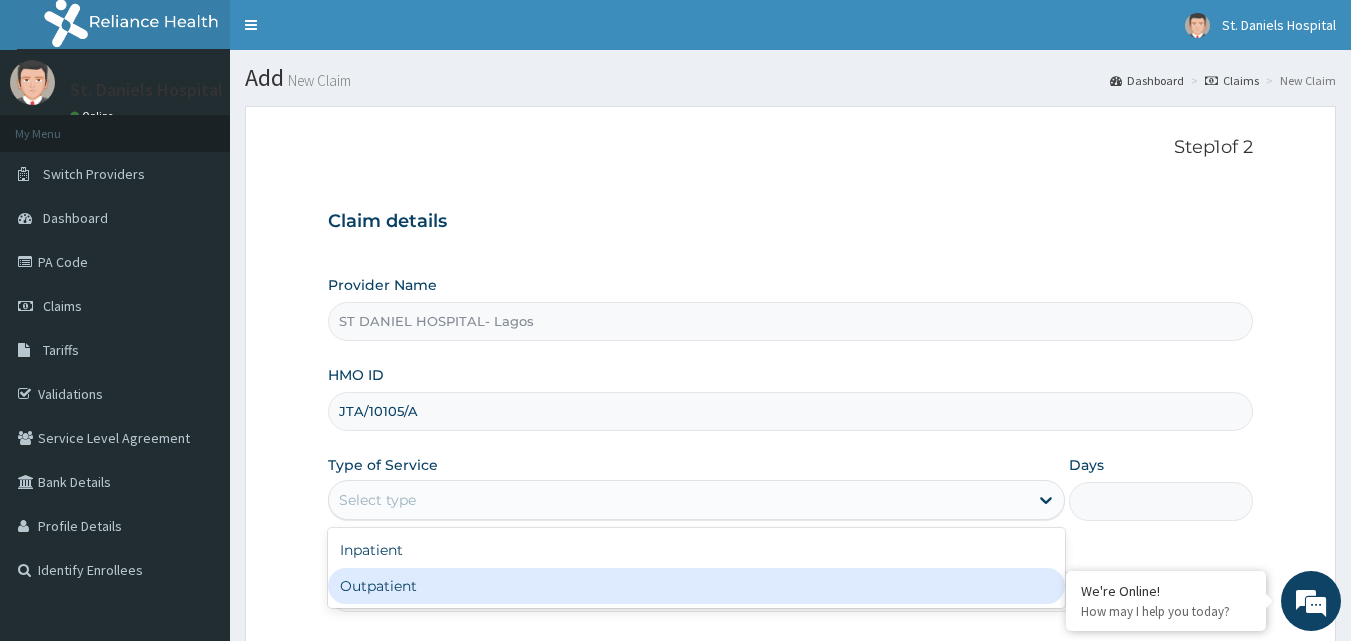 click on "Outpatient" at bounding box center [696, 586] 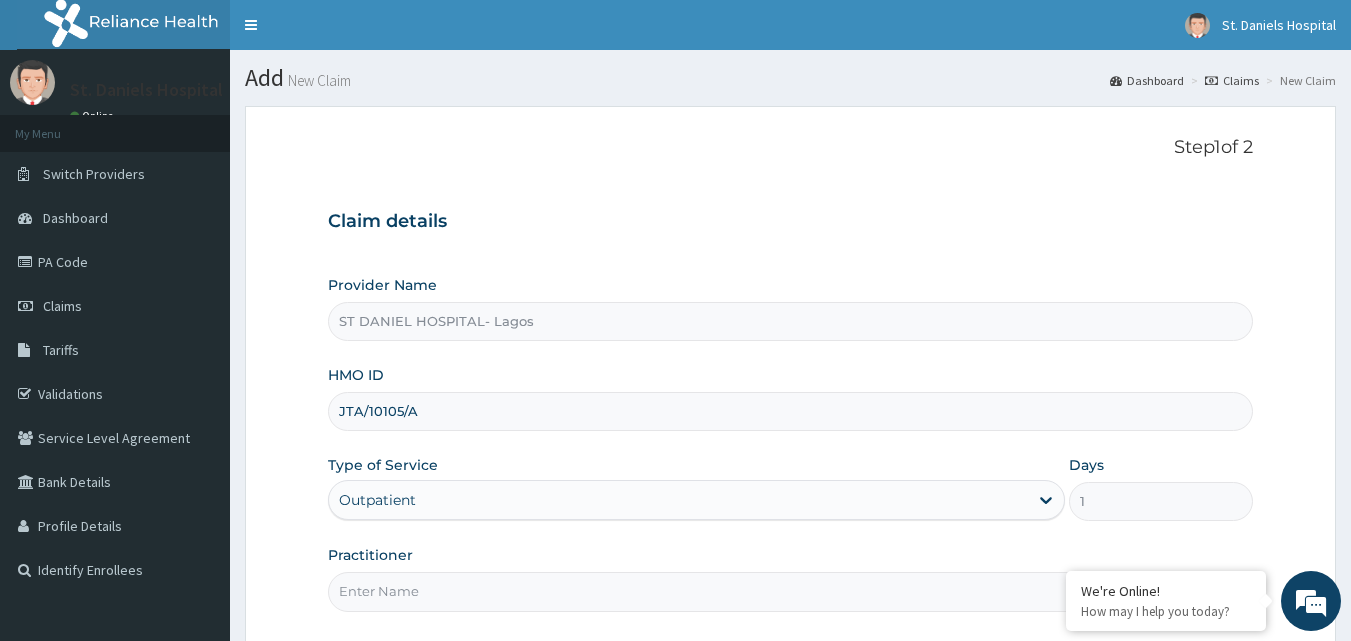 click on "Practitioner" at bounding box center [791, 591] 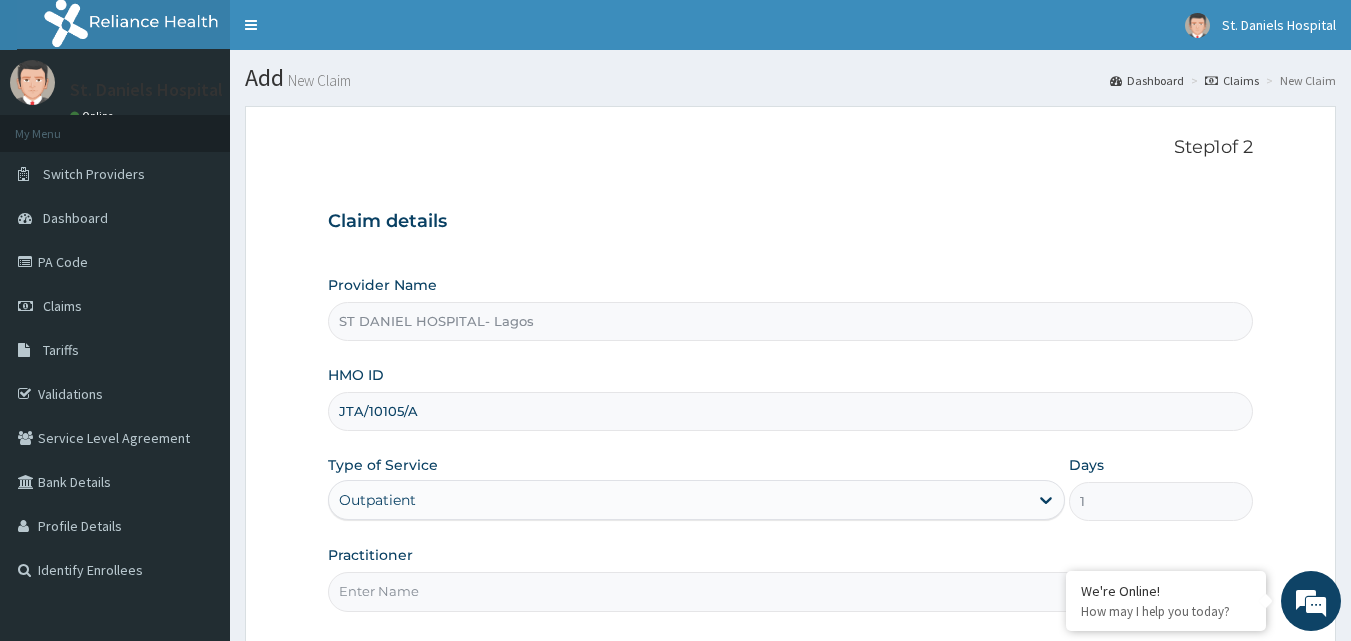 type on "CONS" 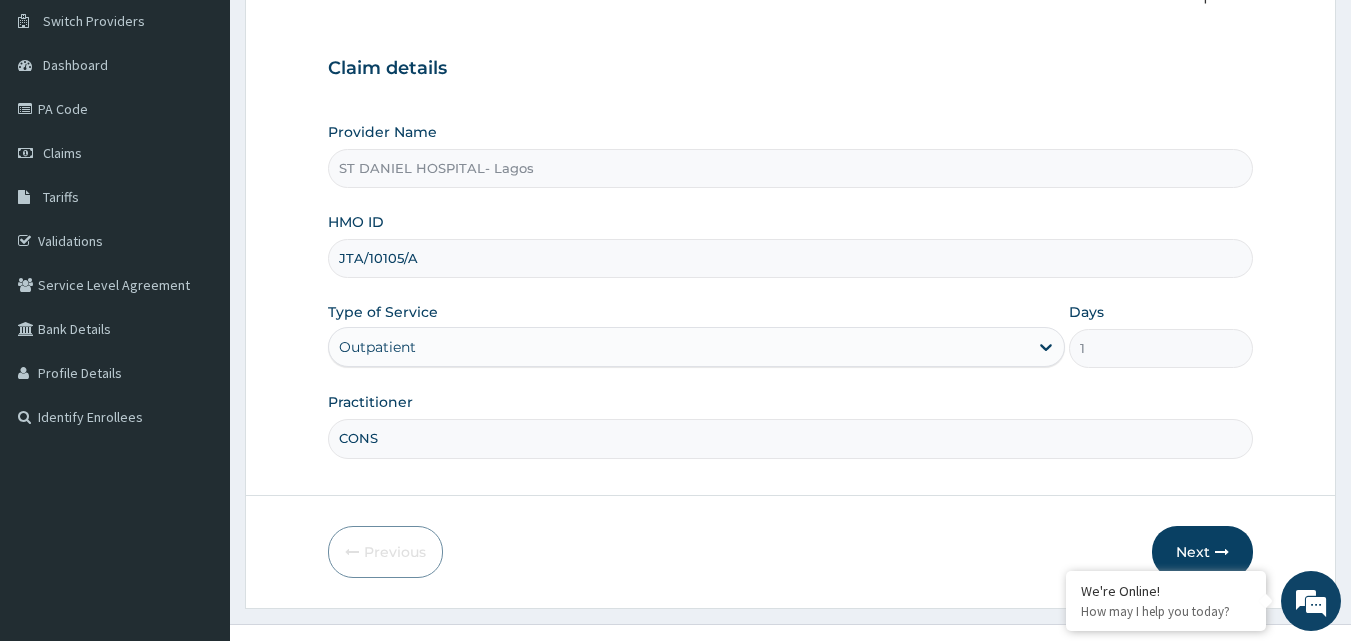 scroll, scrollTop: 161, scrollLeft: 0, axis: vertical 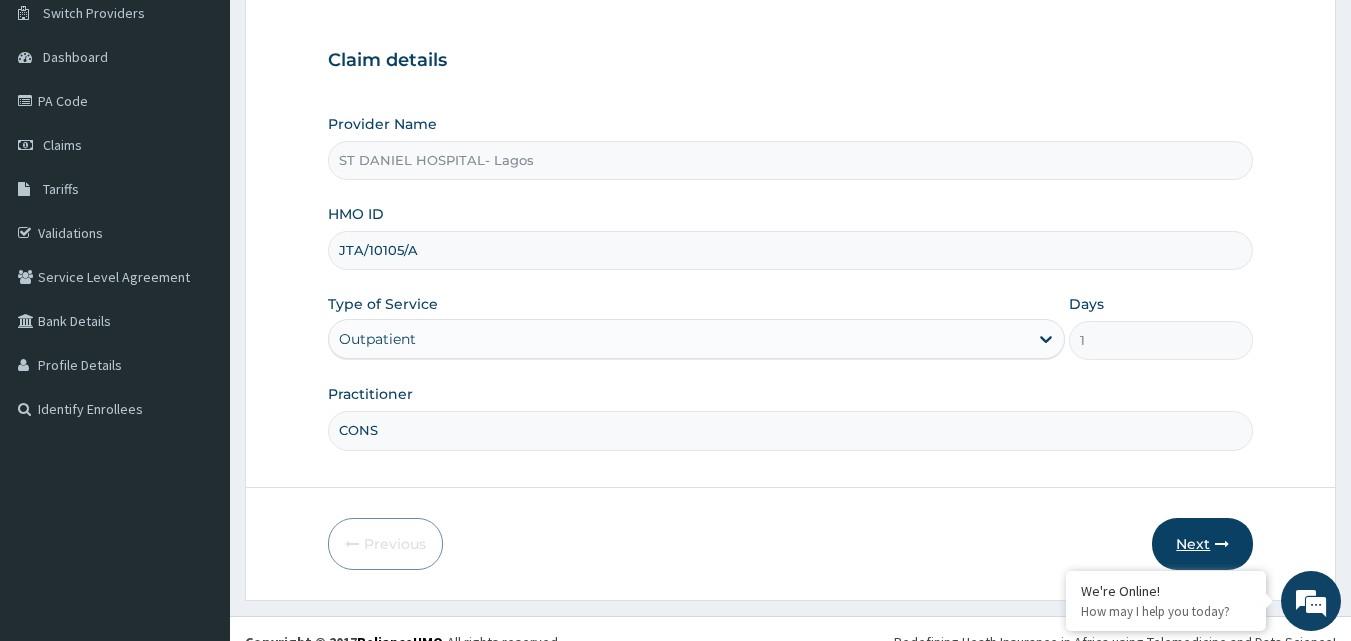 click on "Next" at bounding box center [1202, 544] 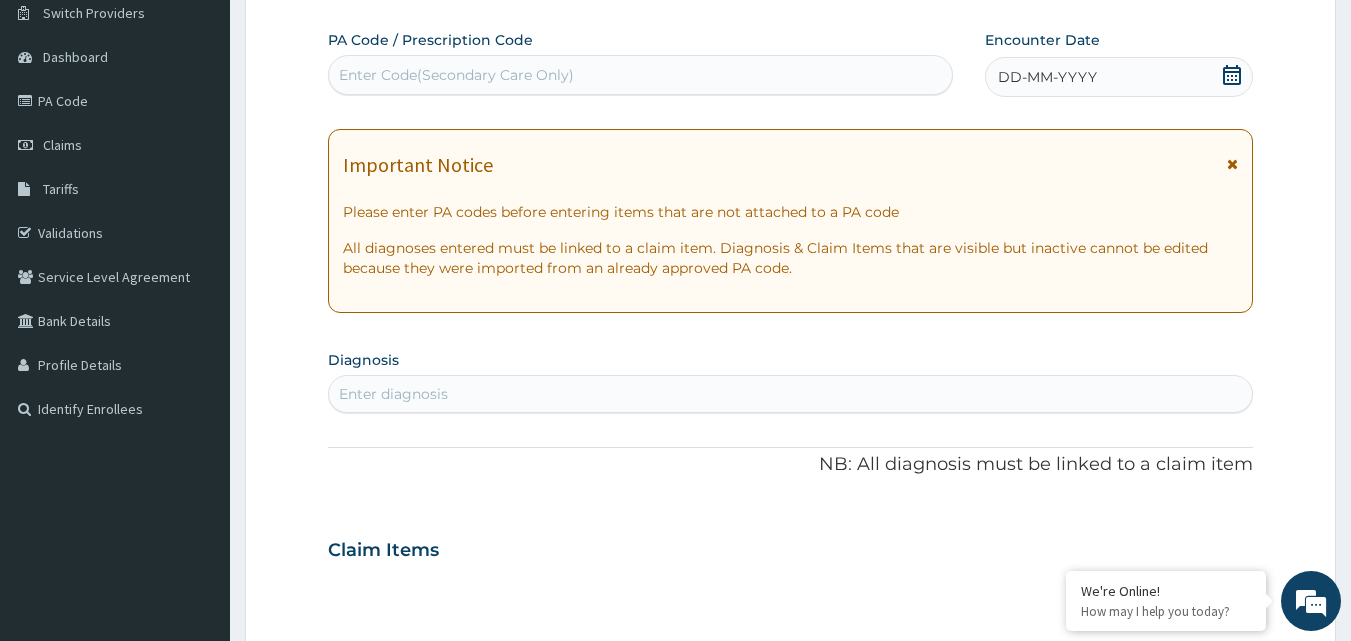 click on "Enter Code(Secondary Care Only)" at bounding box center [456, 75] 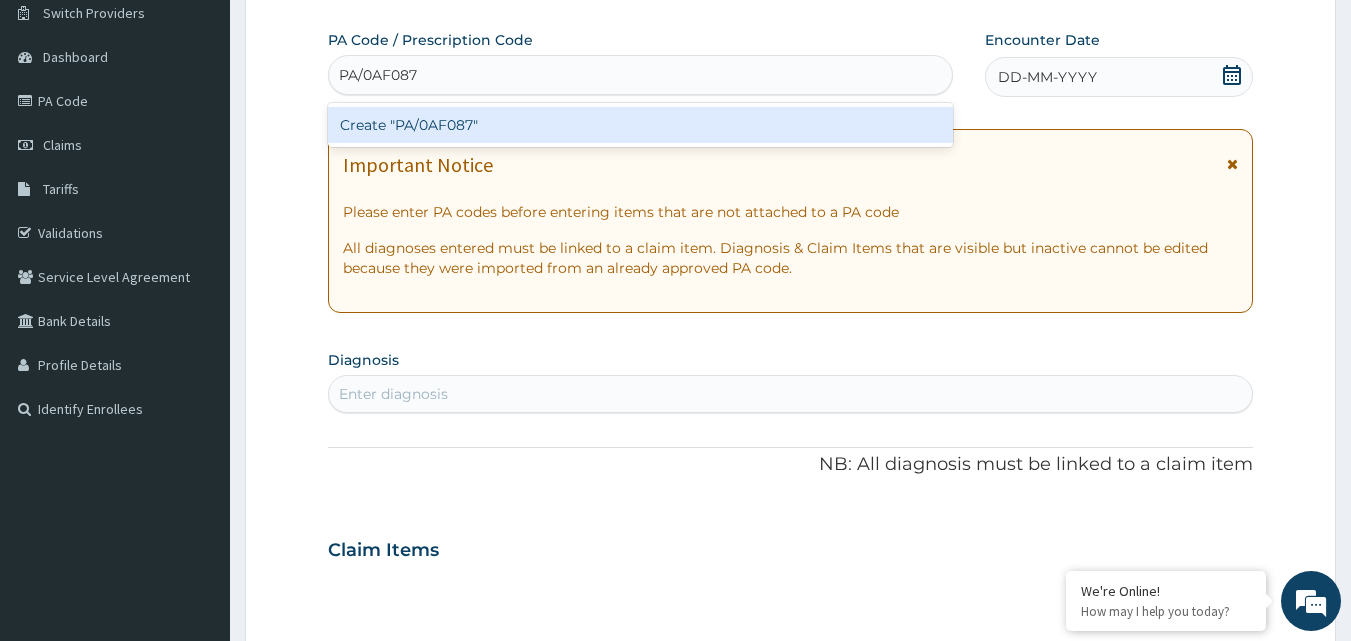 click on "Create "PA/0AF087"" at bounding box center [641, 125] 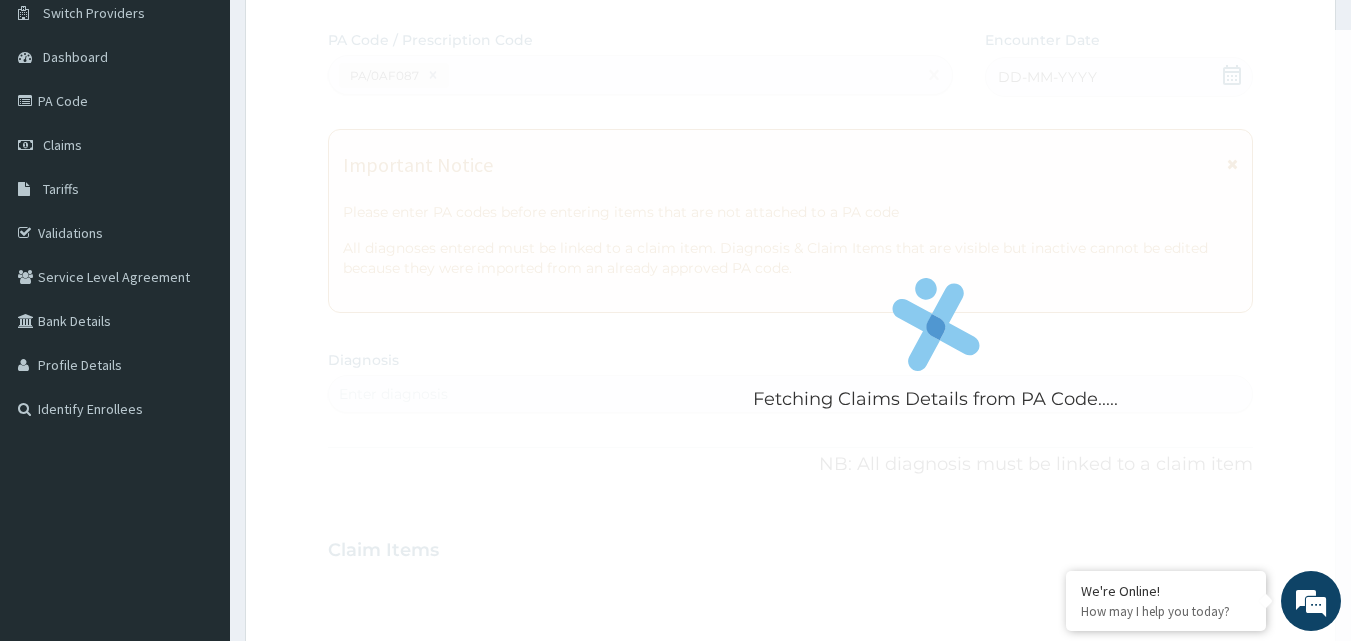 drag, startPoint x: 431, startPoint y: 119, endPoint x: 979, endPoint y: 122, distance: 548.00824 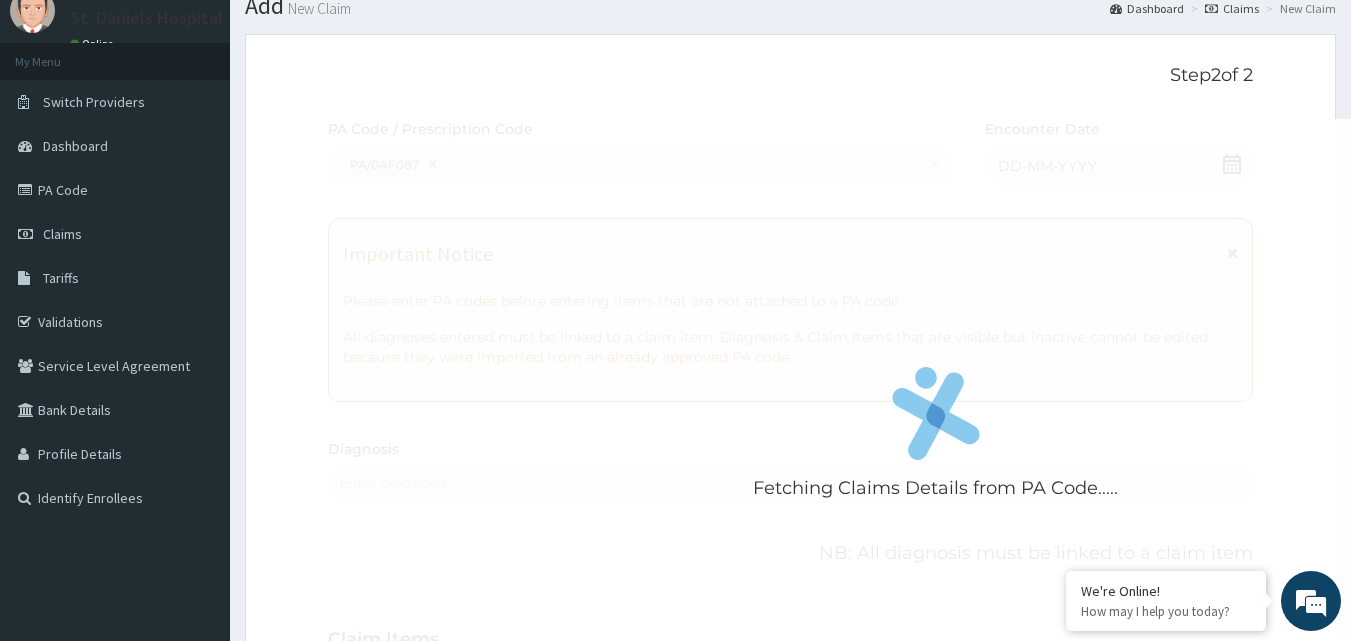 scroll, scrollTop: 19, scrollLeft: 0, axis: vertical 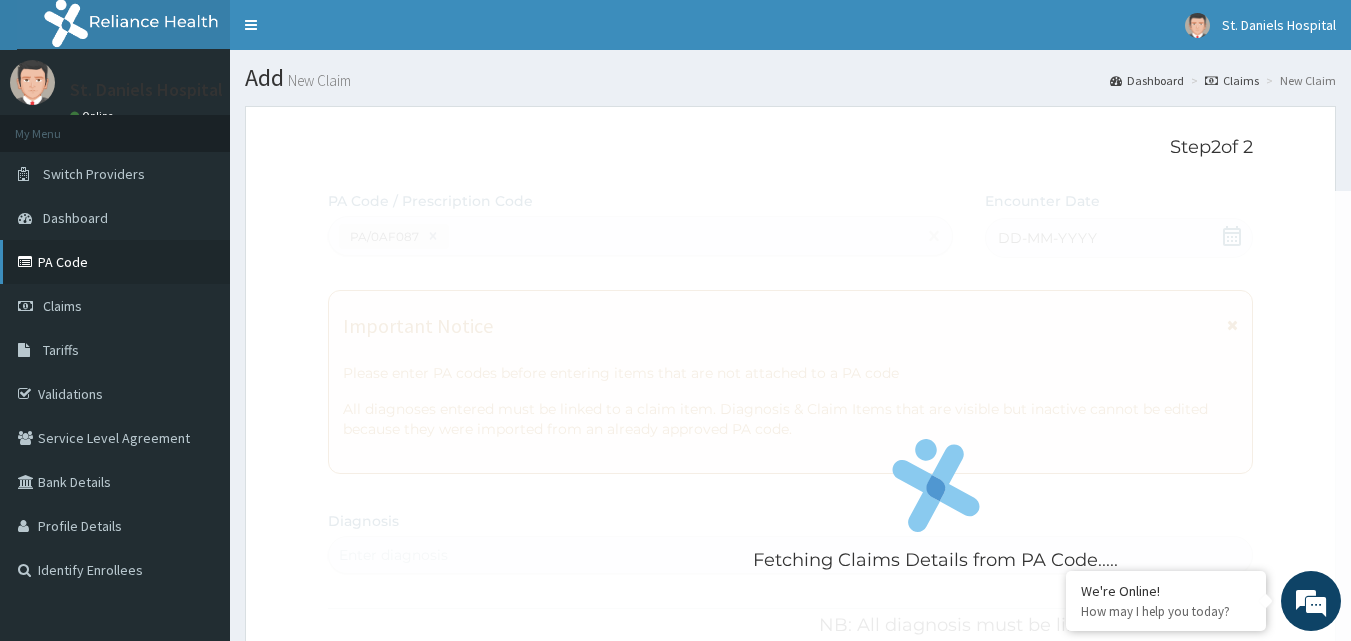 click on "PA Code" at bounding box center [115, 262] 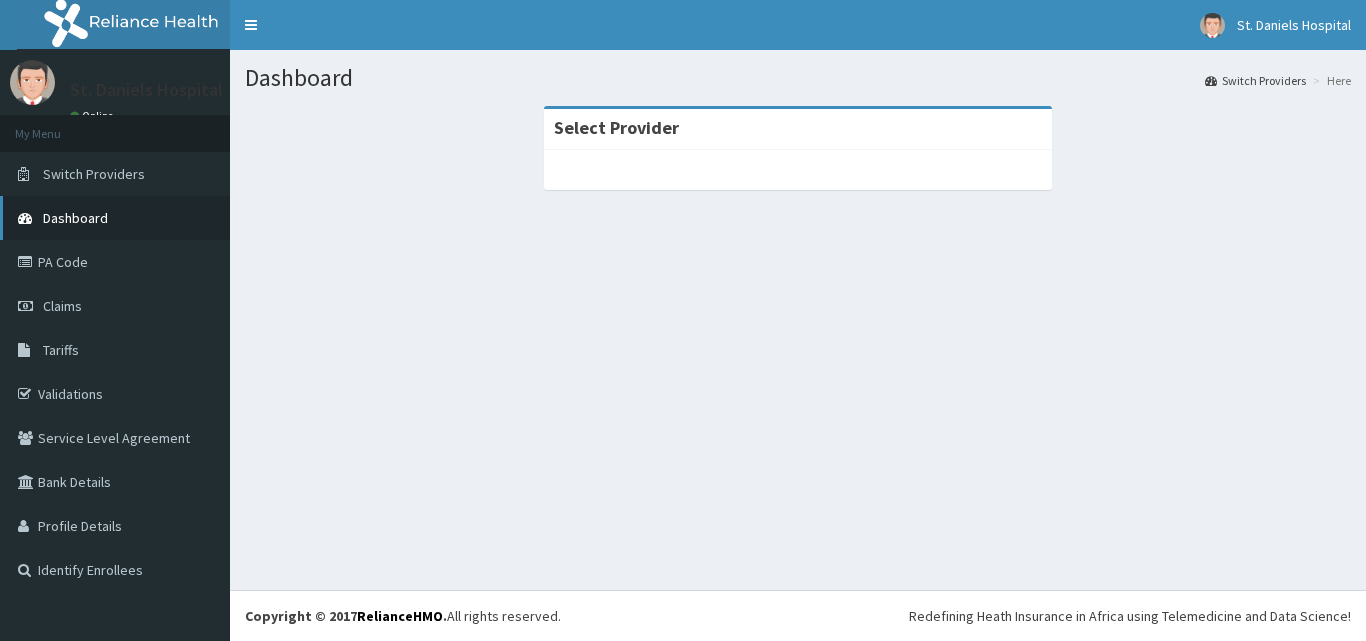 scroll, scrollTop: 0, scrollLeft: 0, axis: both 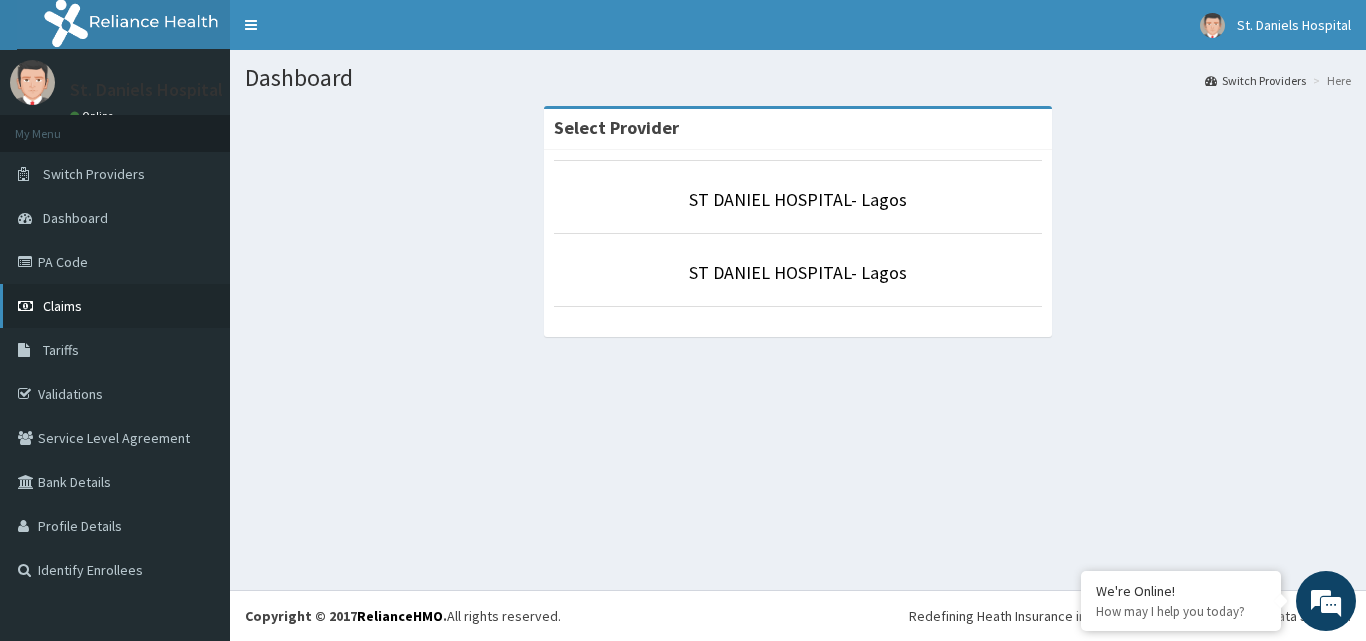 click on "Claims" at bounding box center [115, 306] 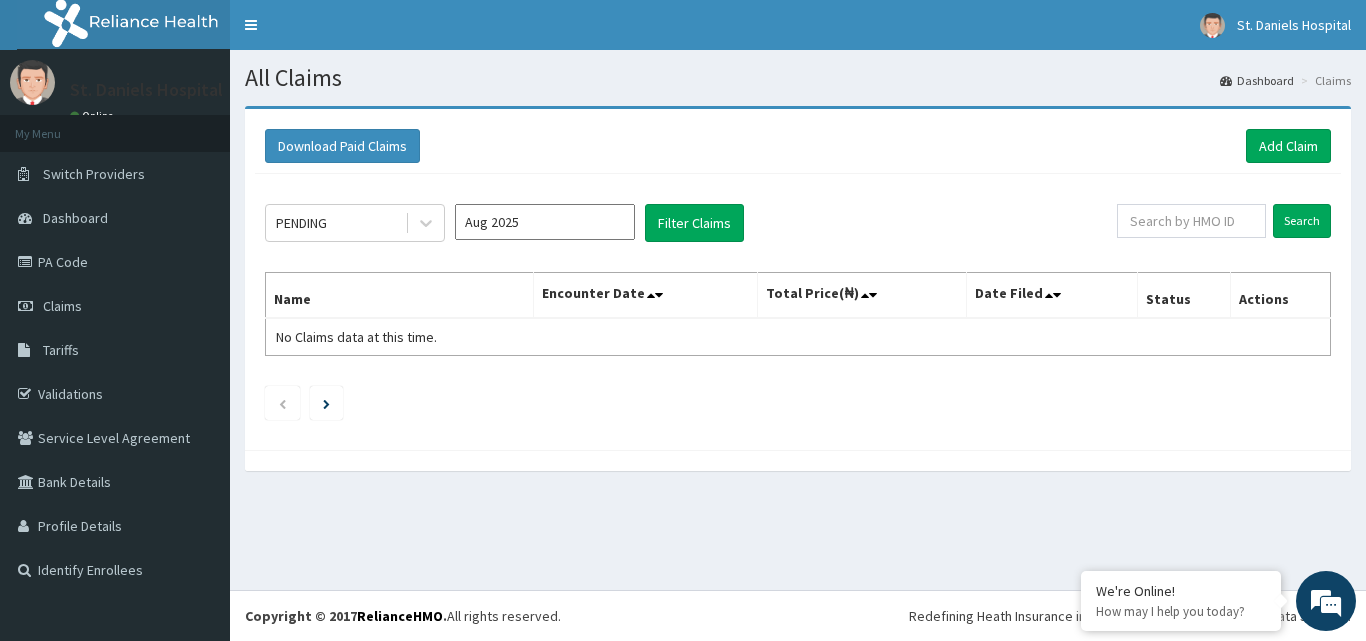 scroll, scrollTop: 0, scrollLeft: 0, axis: both 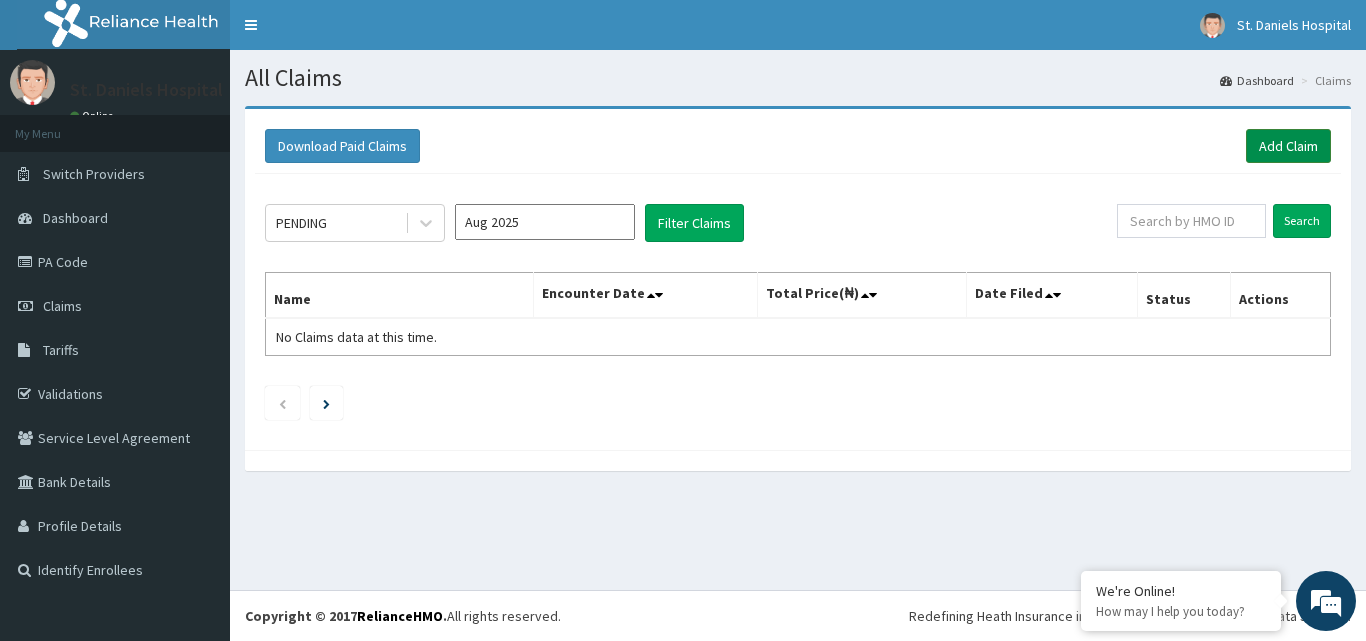 click on "Add Claim" at bounding box center [1288, 146] 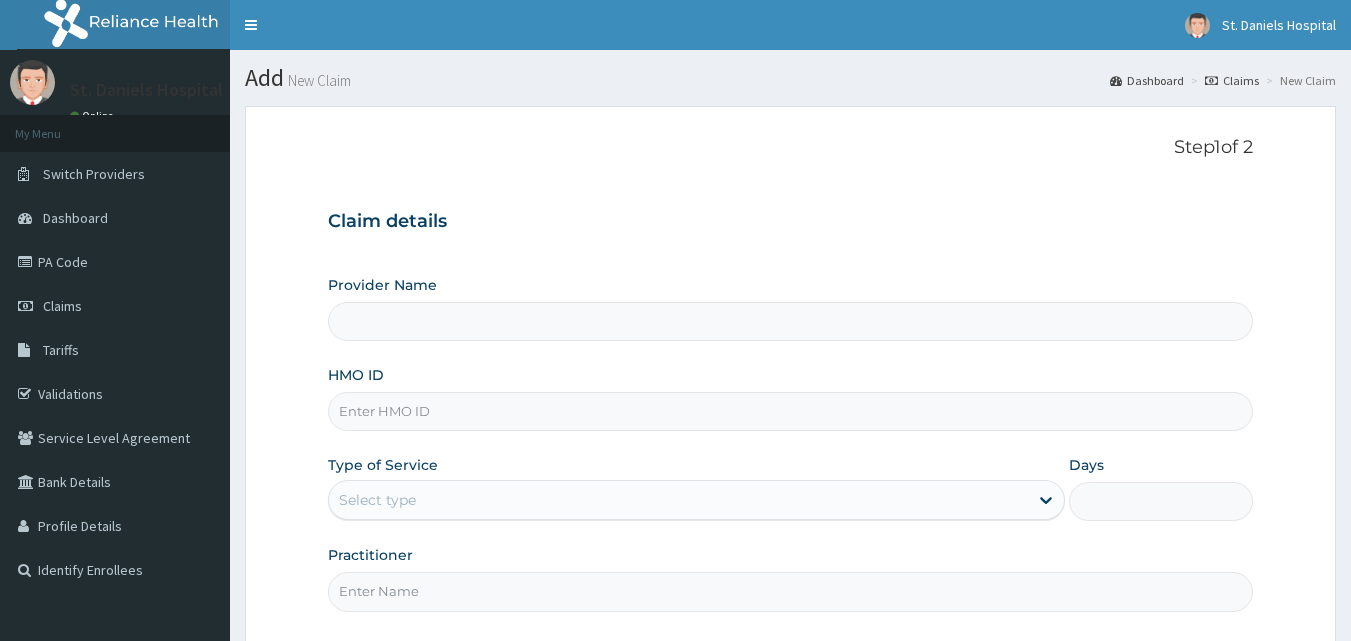 scroll, scrollTop: 0, scrollLeft: 0, axis: both 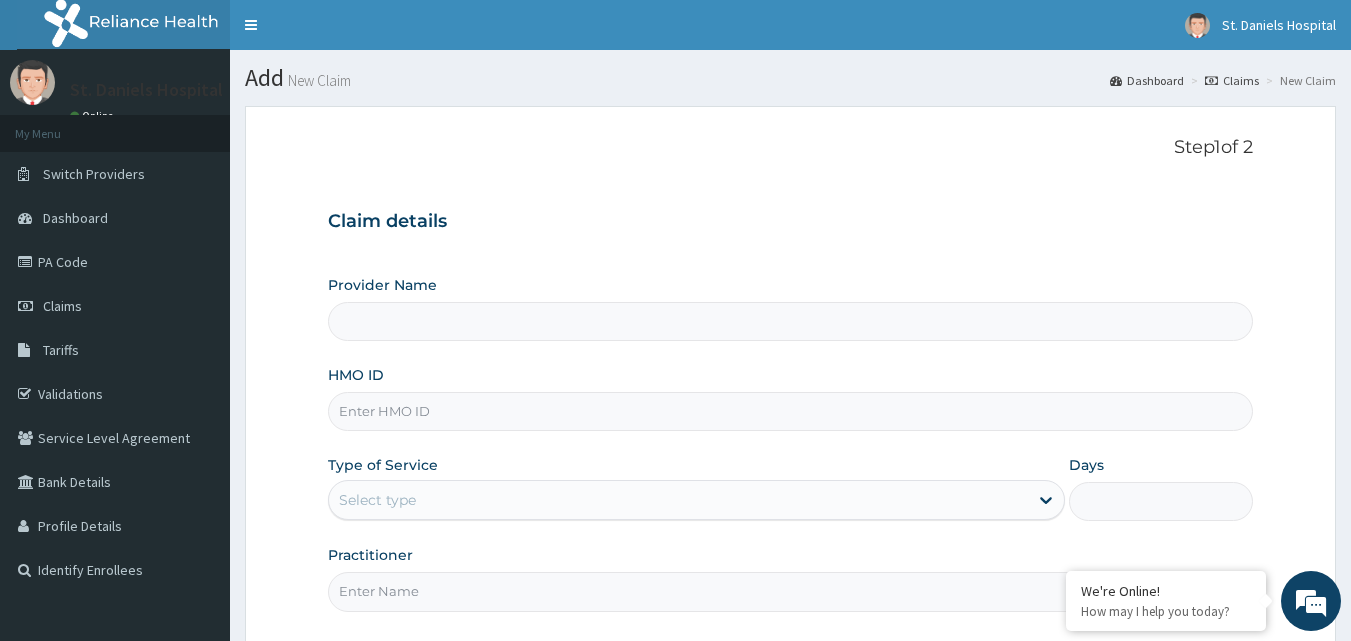 type on "ST DANIEL HOSPITAL- Lagos" 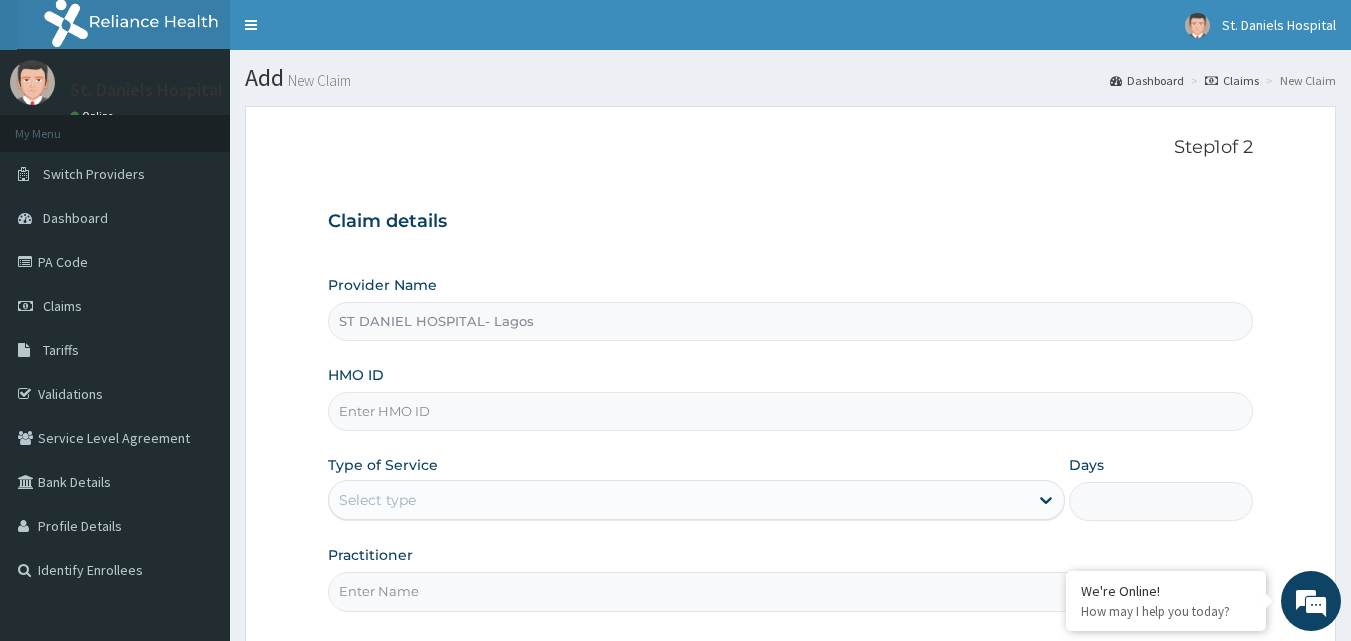 scroll, scrollTop: 0, scrollLeft: 0, axis: both 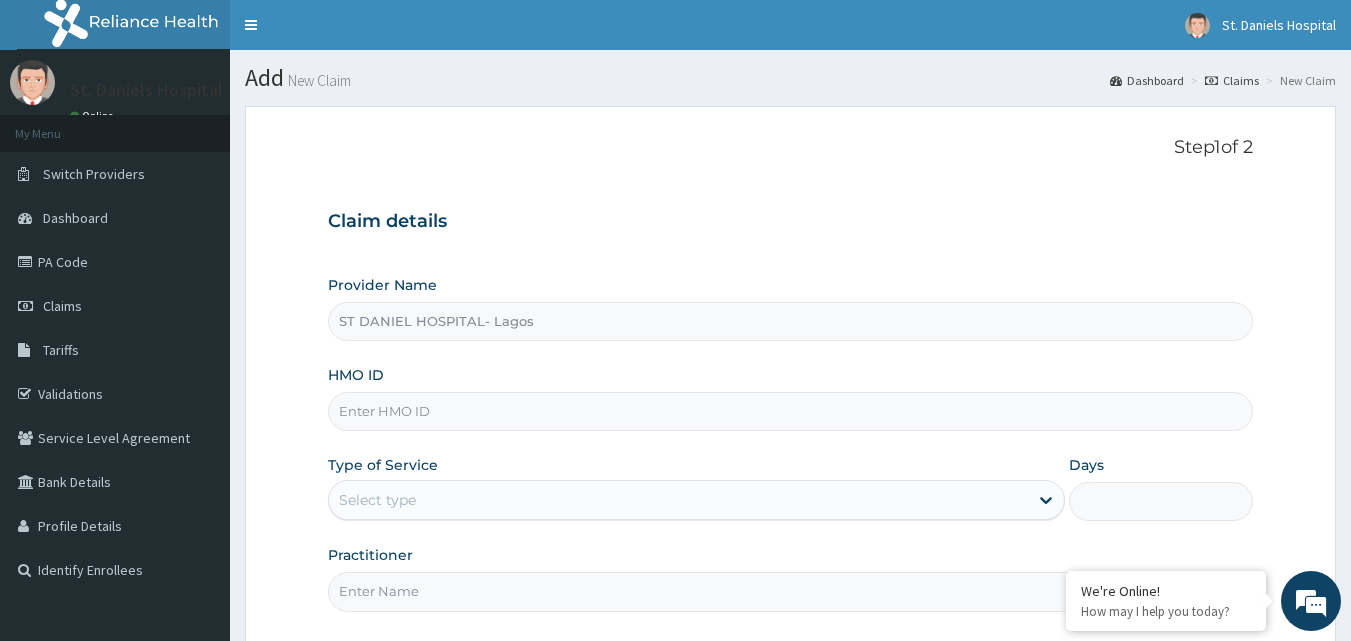click on "HMO ID" at bounding box center (791, 411) 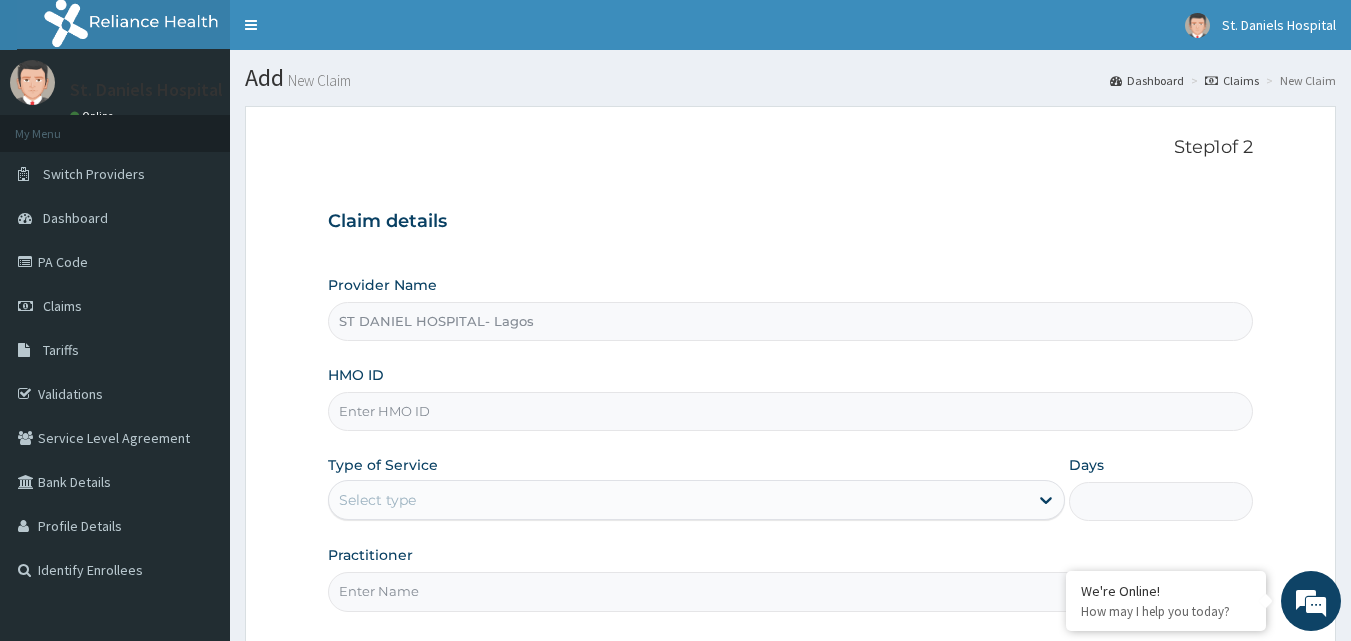 paste on "JTA/10105/A" 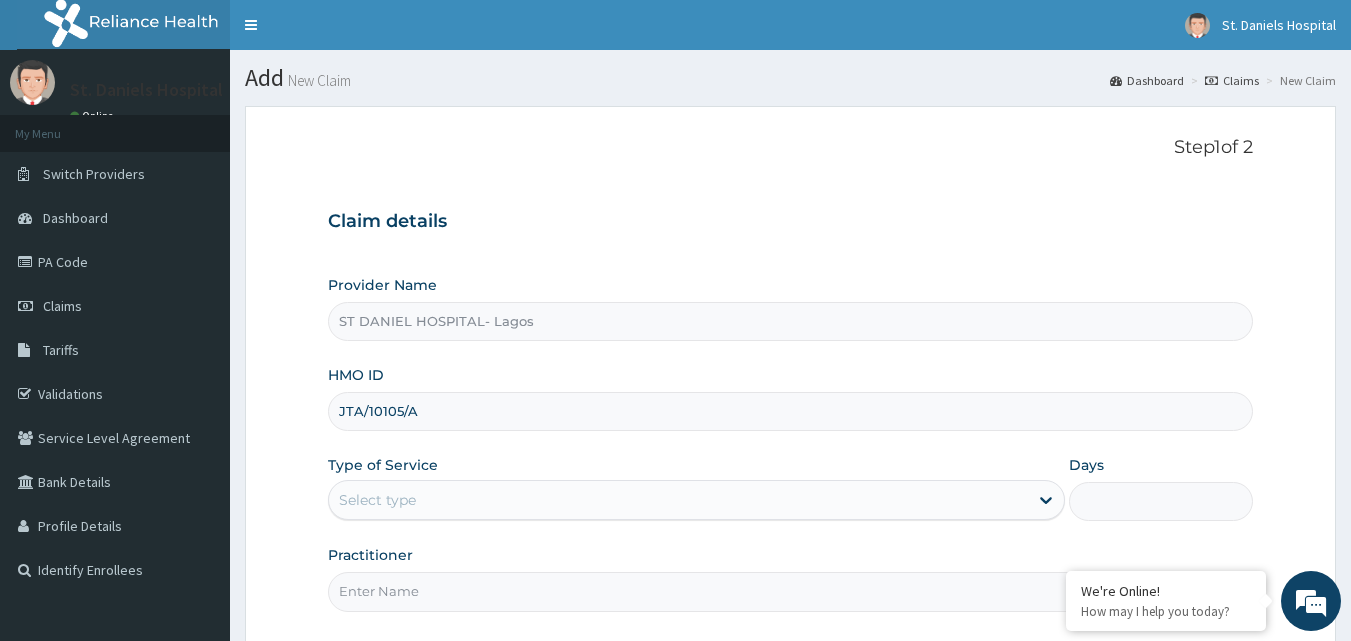 type on "JTA/10105/A" 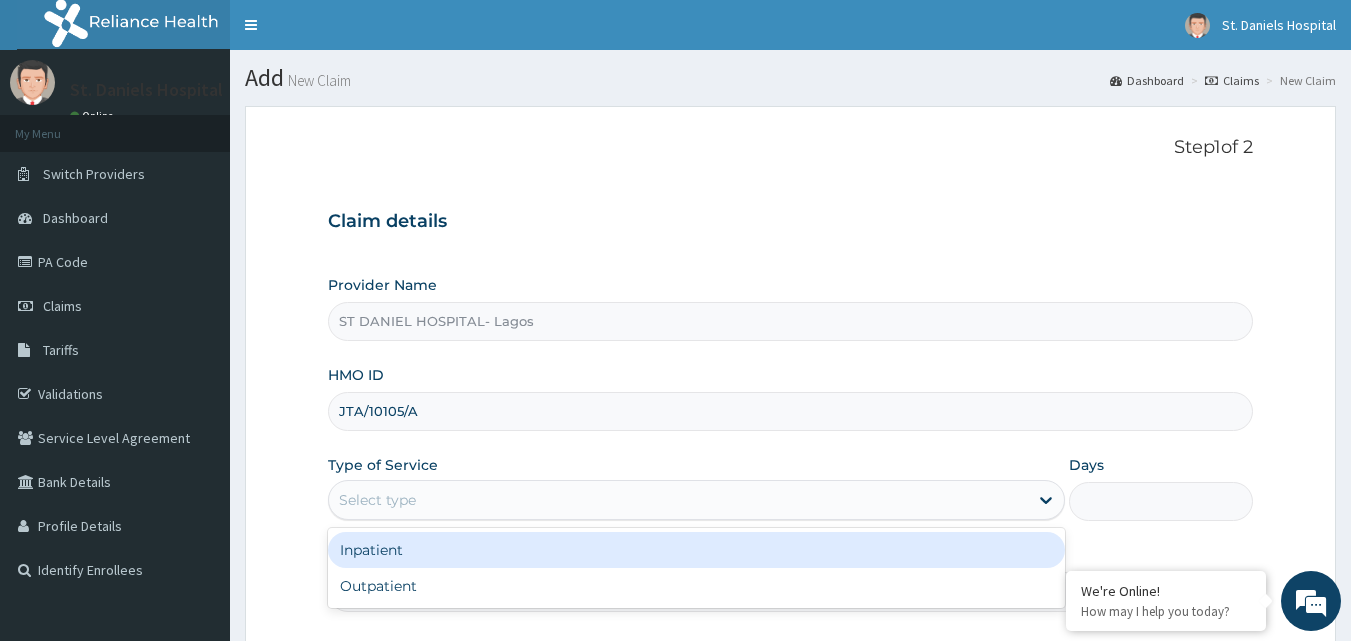 click on "Select type" at bounding box center (678, 500) 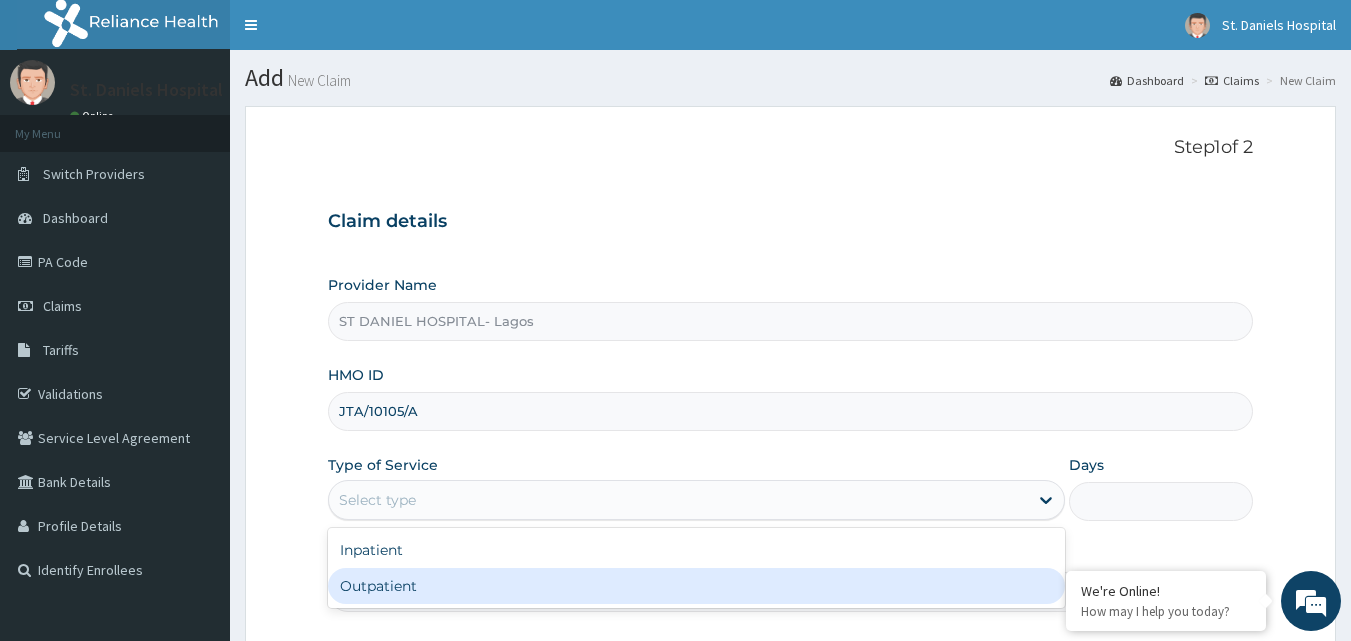 click on "Outpatient" at bounding box center [696, 586] 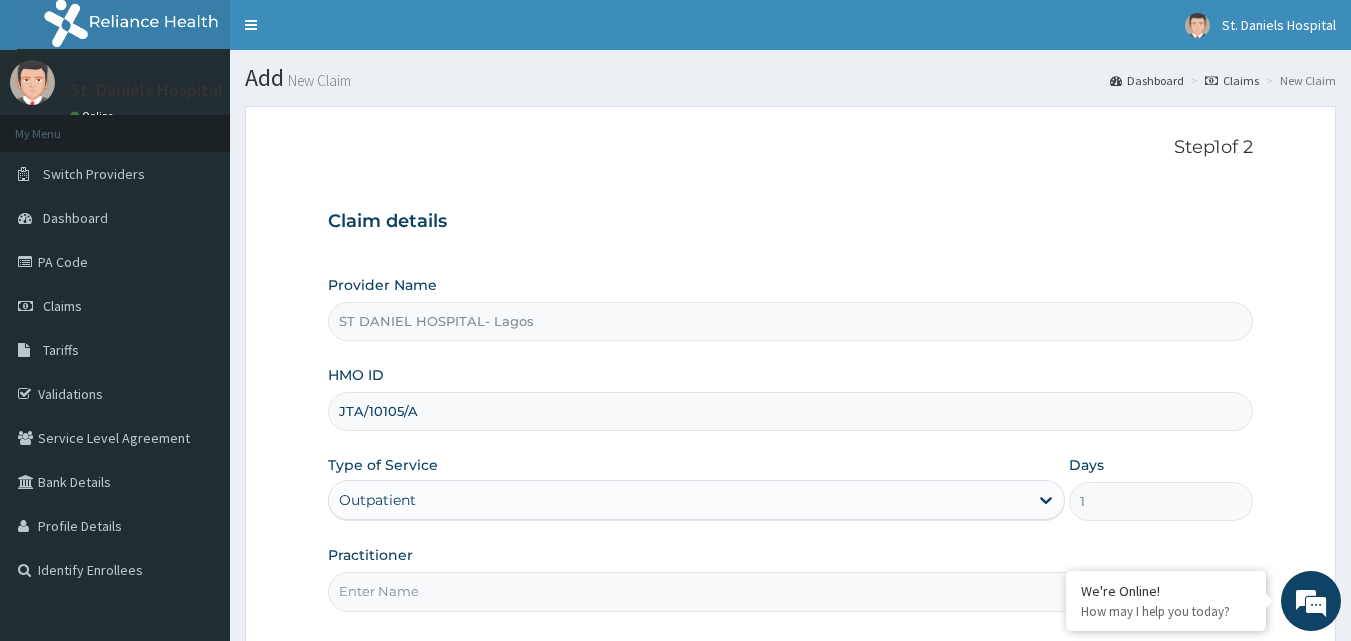 click on "Practitioner" at bounding box center [791, 591] 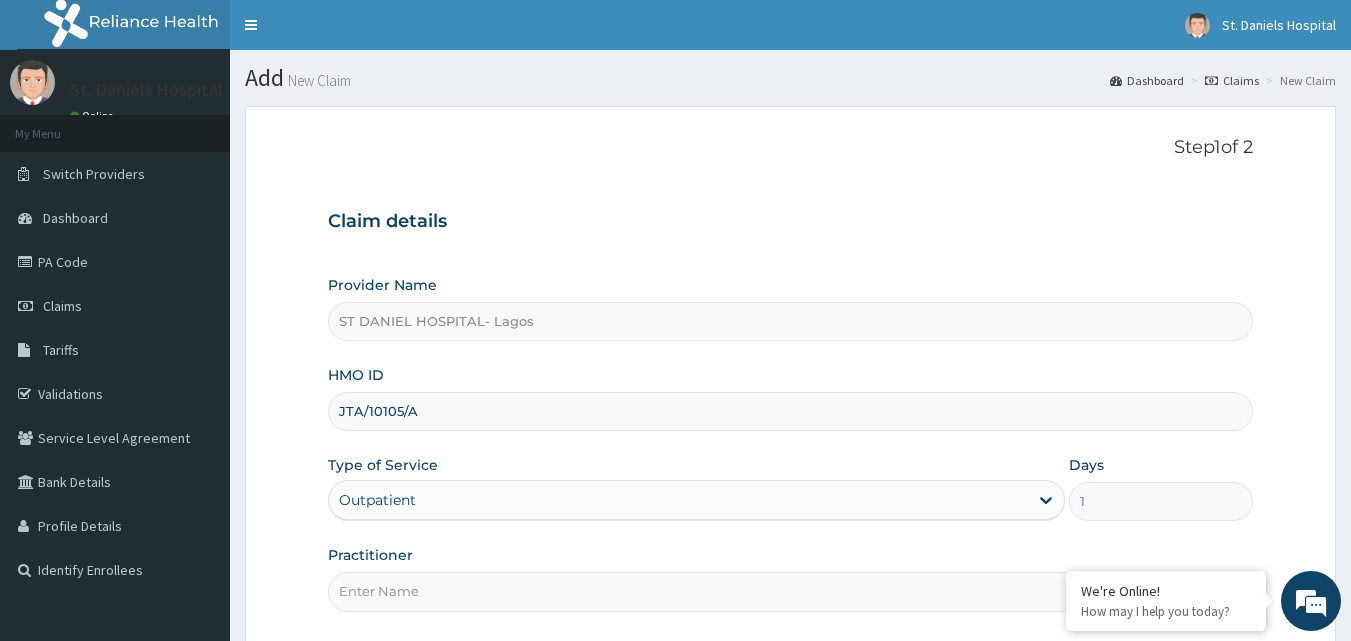 type on "CONS" 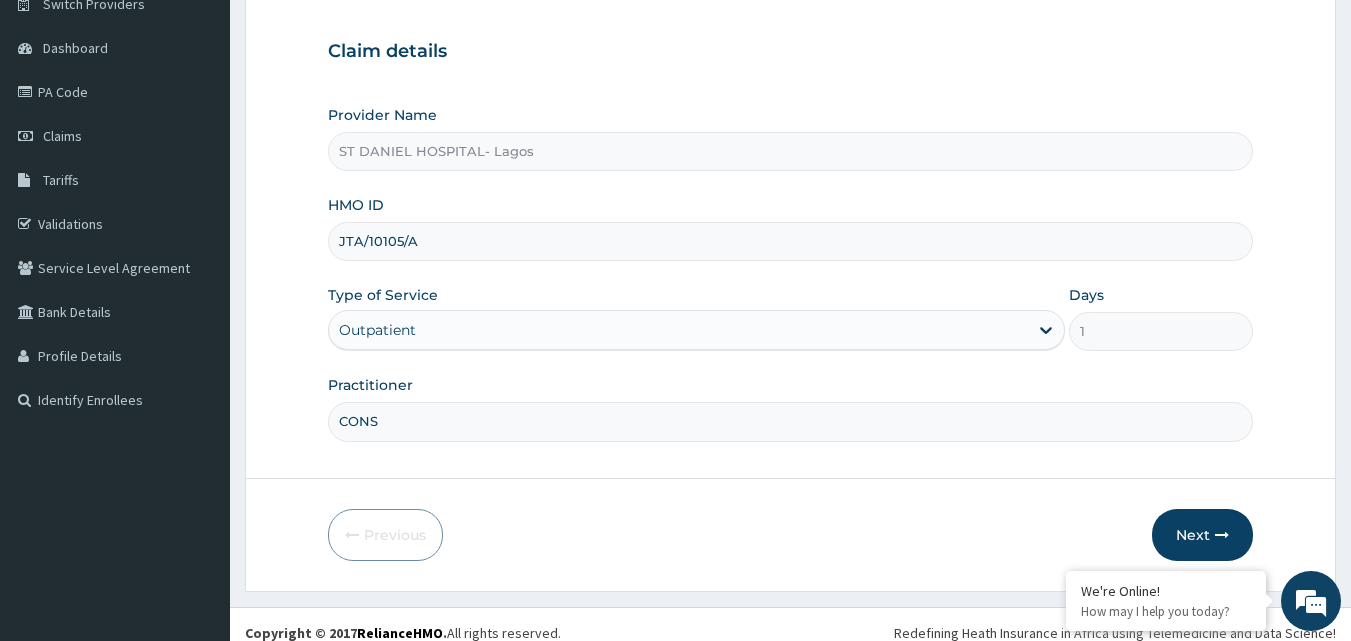 scroll, scrollTop: 187, scrollLeft: 0, axis: vertical 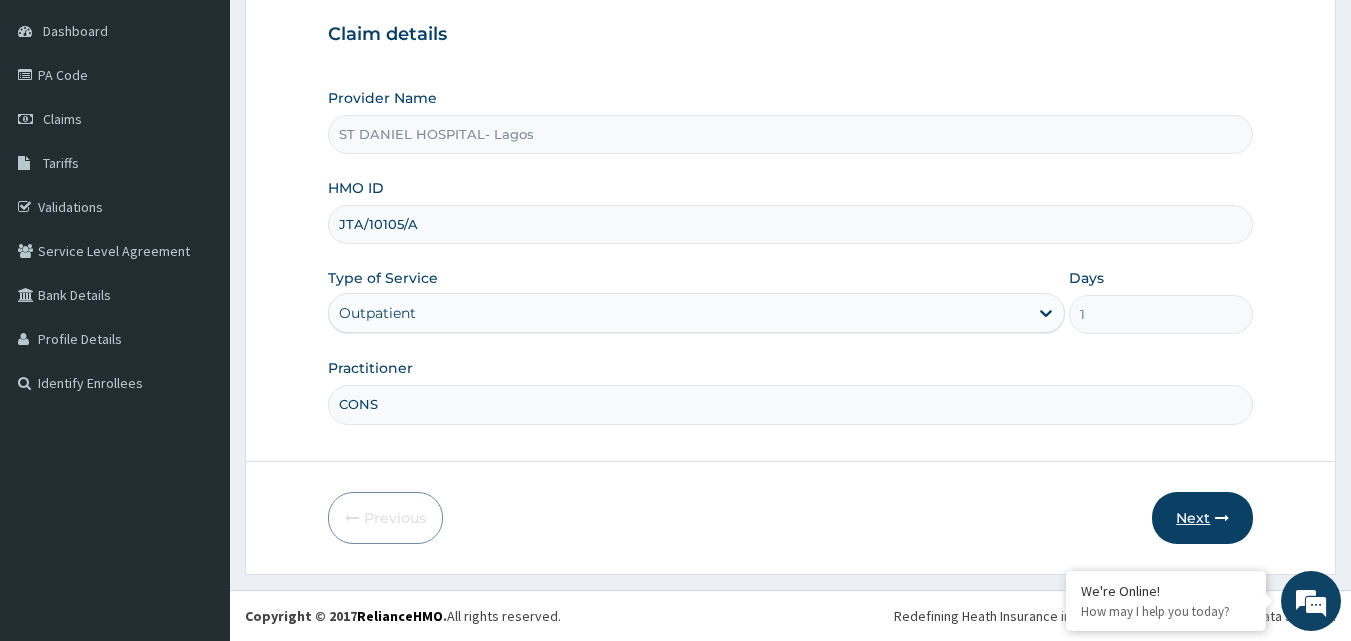 click on "Next" at bounding box center (1202, 518) 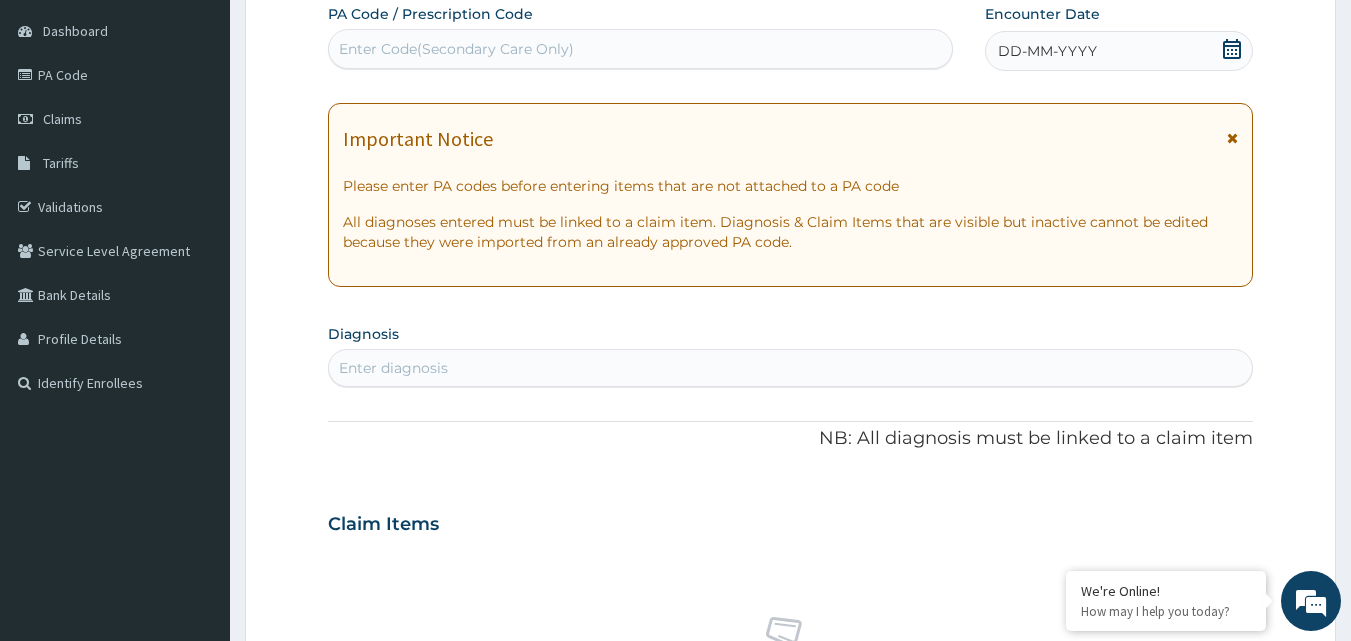 click on "Enter Code(Secondary Care Only)" at bounding box center [456, 49] 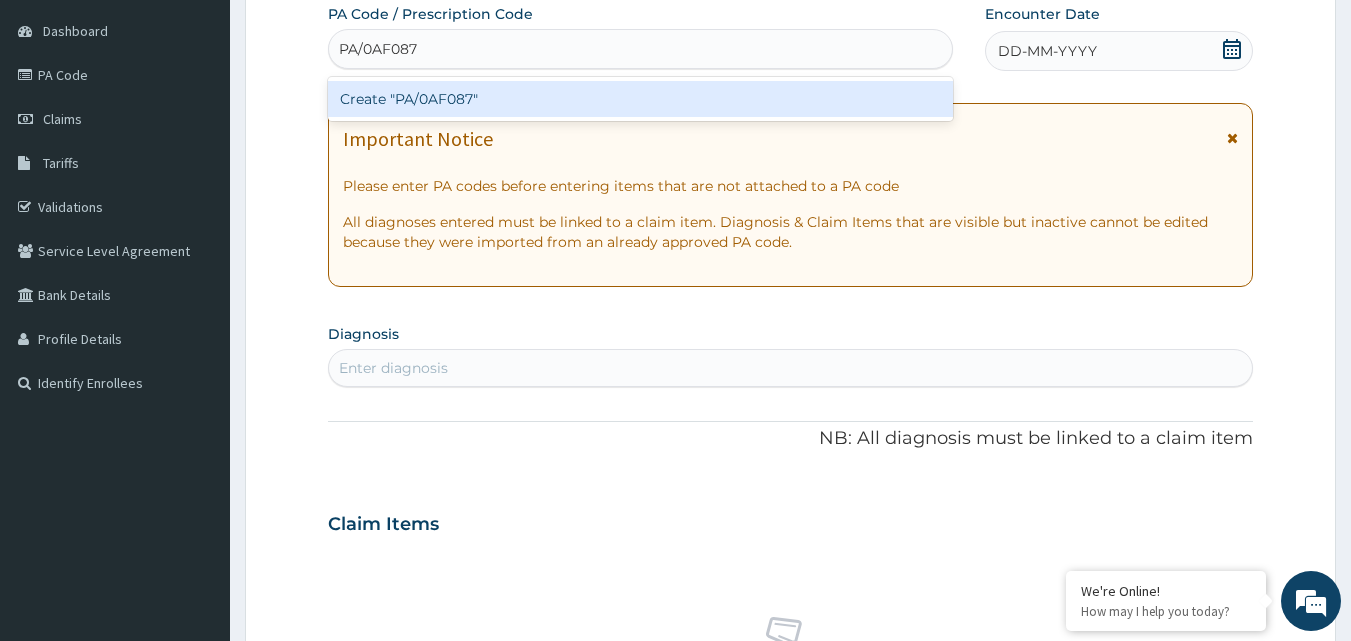 click on "Create "PA/0AF087"" at bounding box center [641, 99] 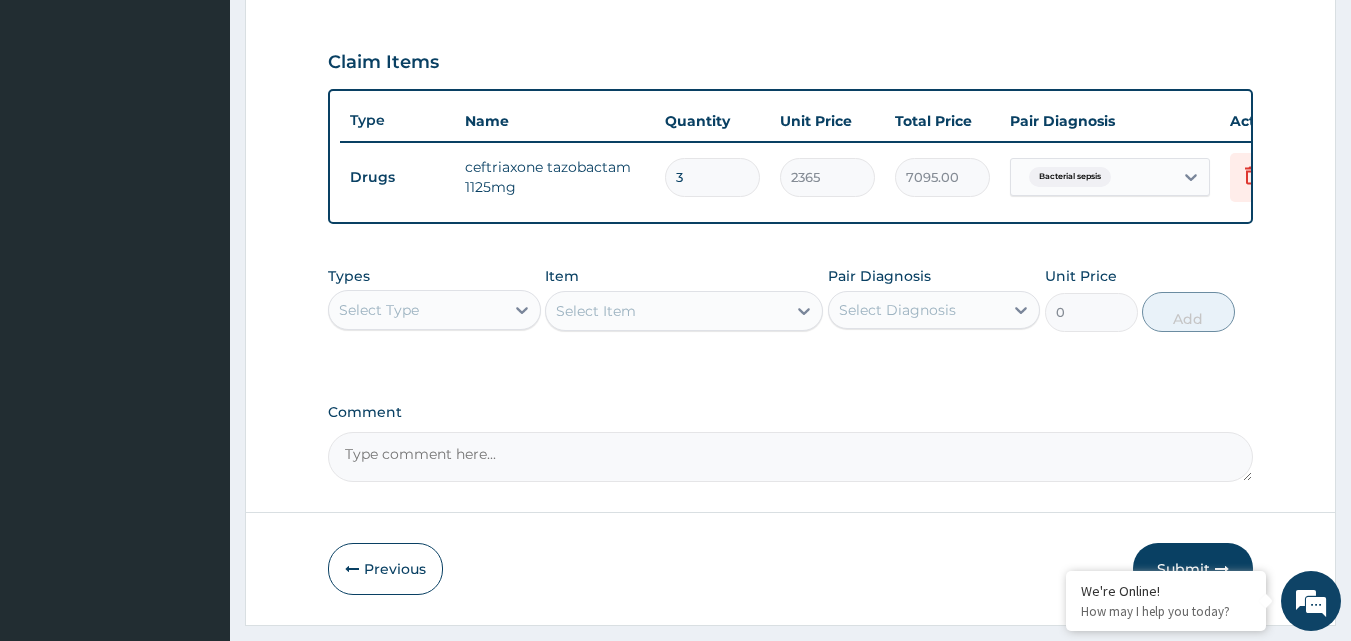 scroll, scrollTop: 659, scrollLeft: 0, axis: vertical 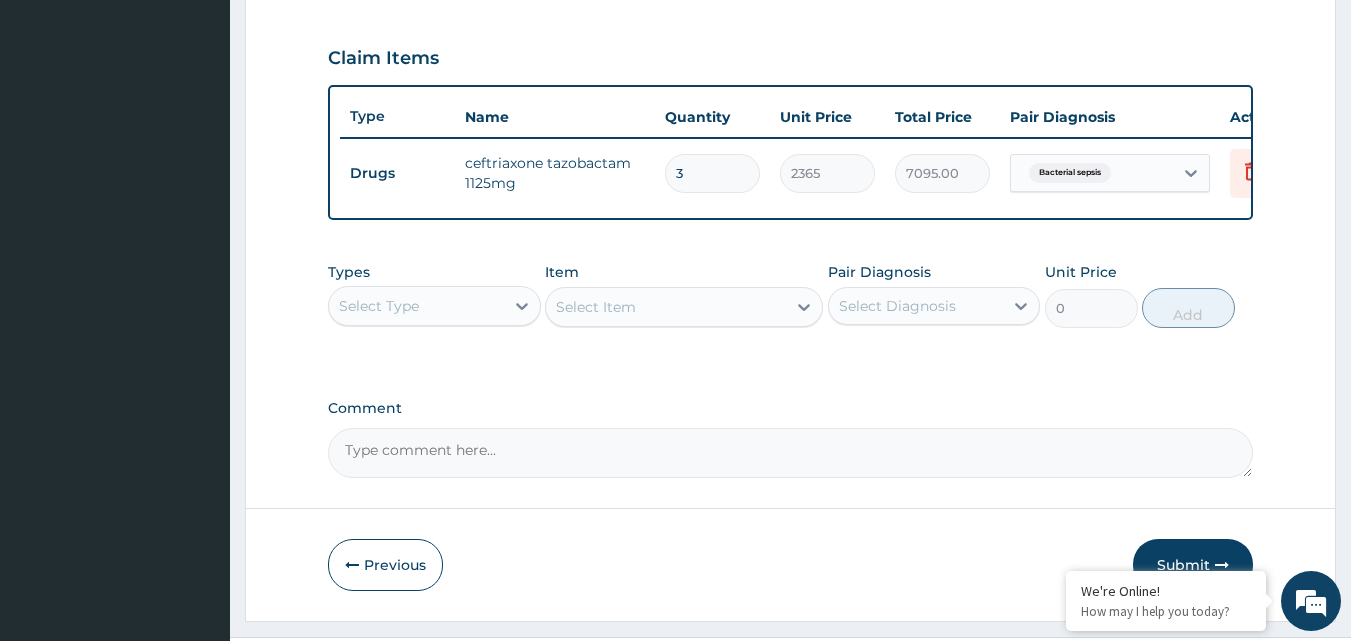 click on "Submit" at bounding box center (1193, 565) 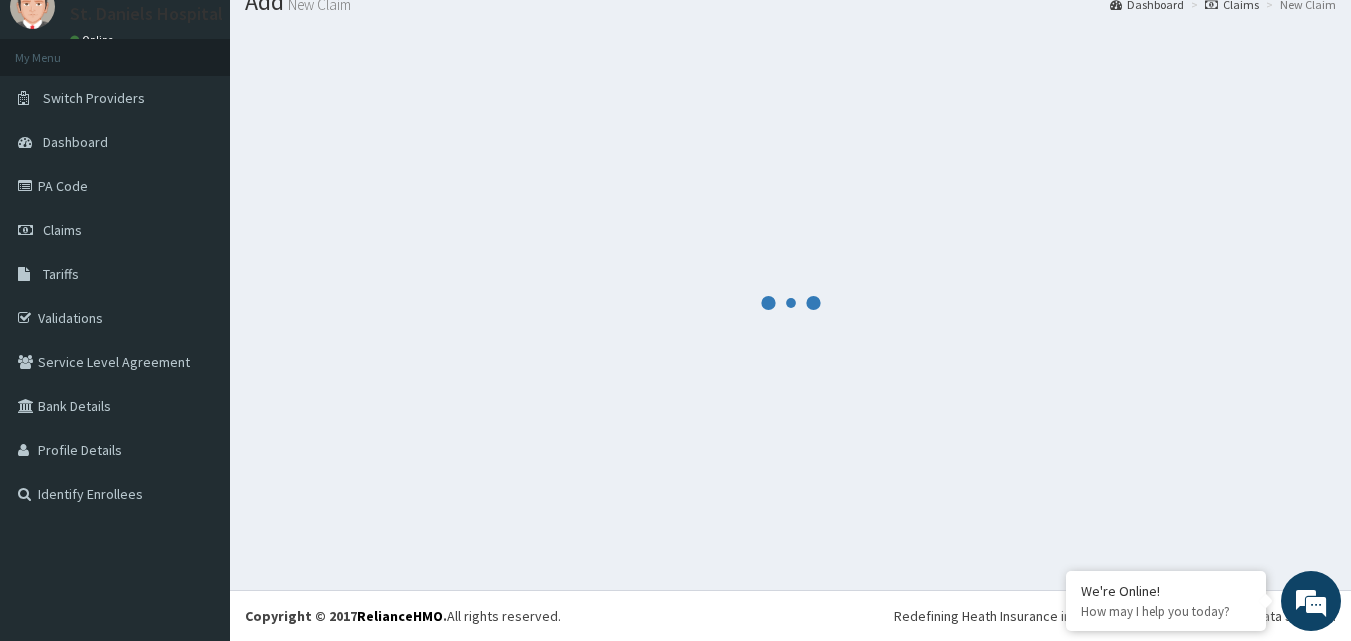 scroll, scrollTop: 659, scrollLeft: 0, axis: vertical 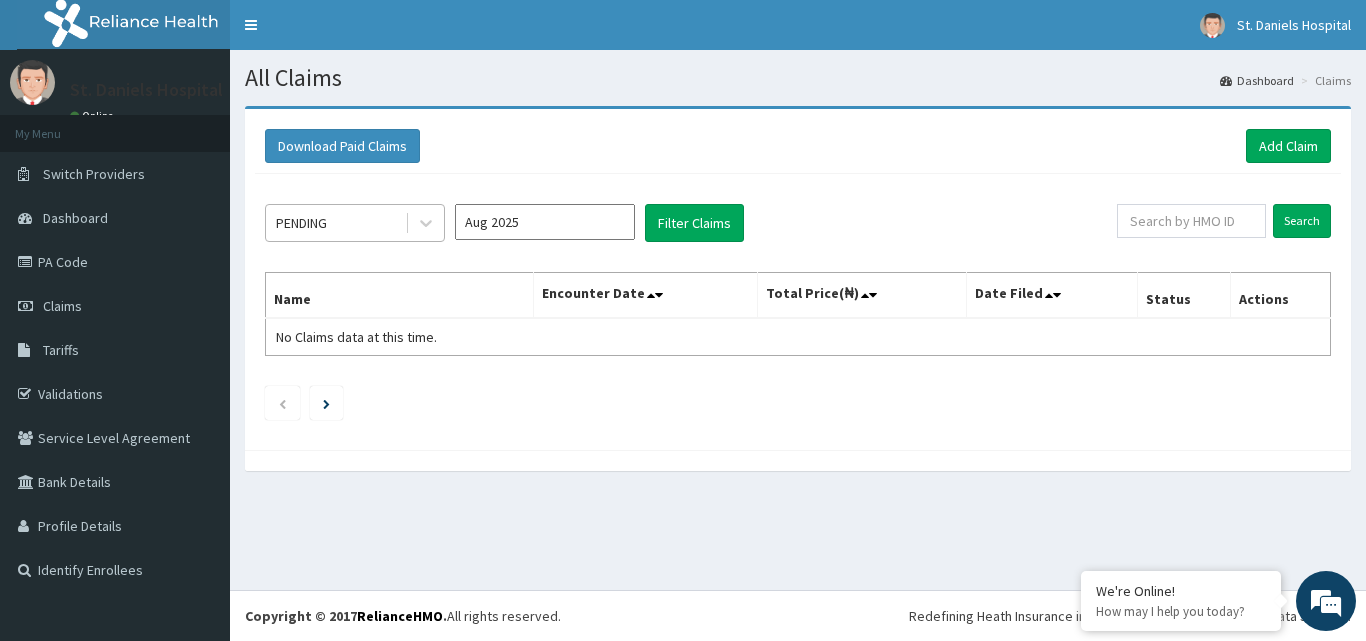 click on "PENDING" at bounding box center [335, 223] 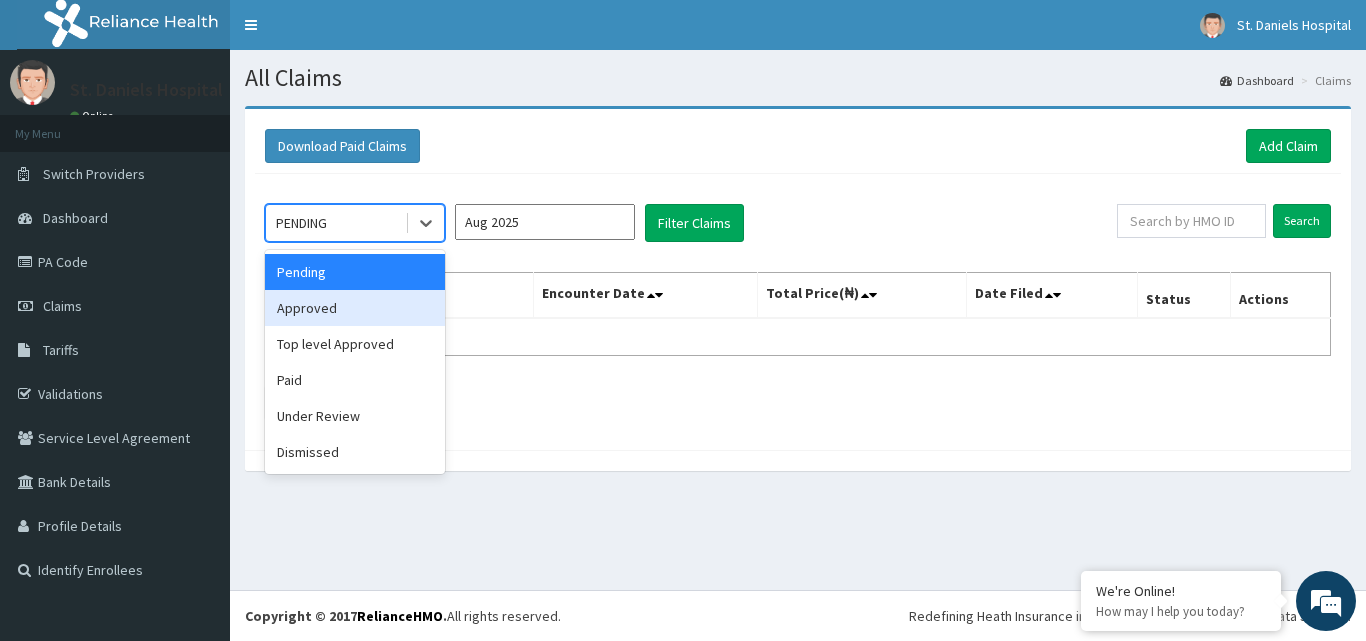 click on "Approved" at bounding box center [355, 308] 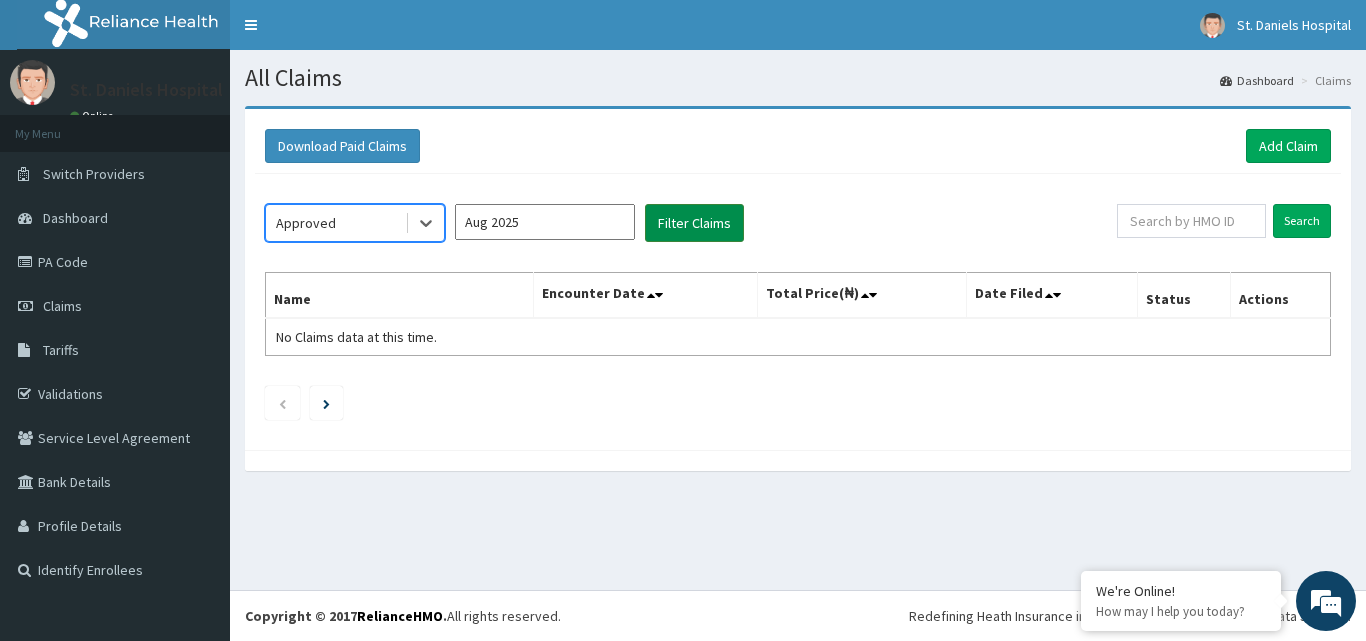 click on "Filter Claims" at bounding box center [694, 223] 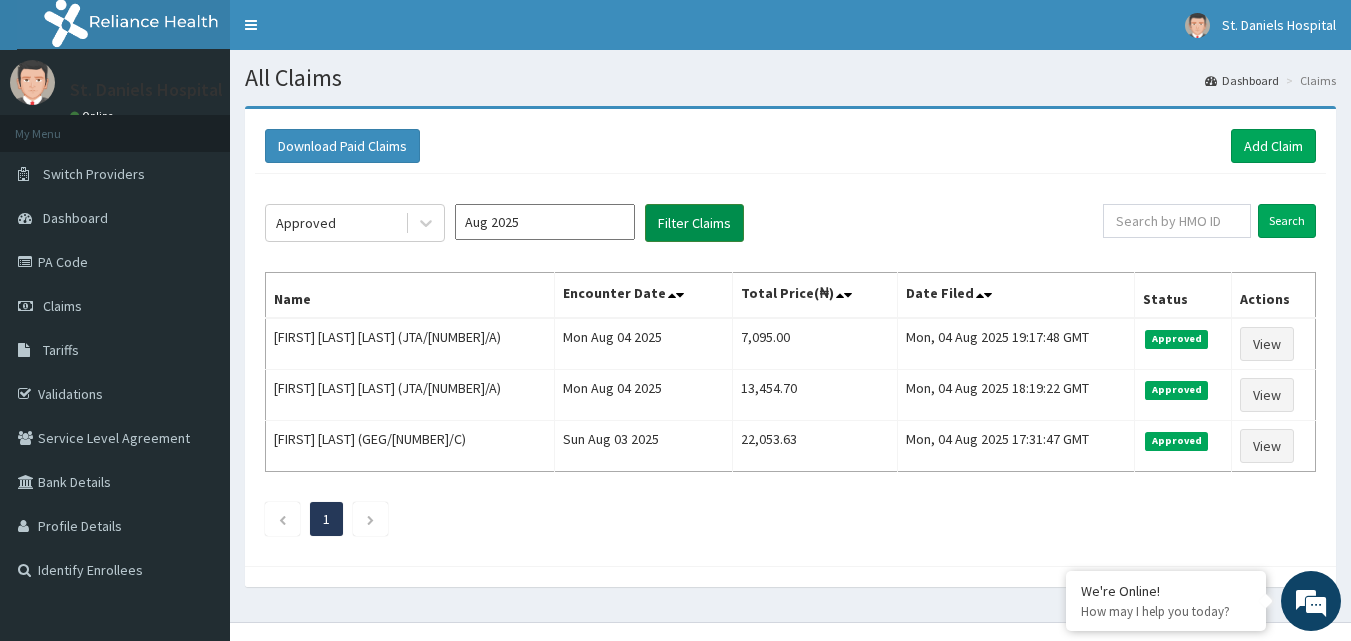 scroll, scrollTop: 0, scrollLeft: 0, axis: both 